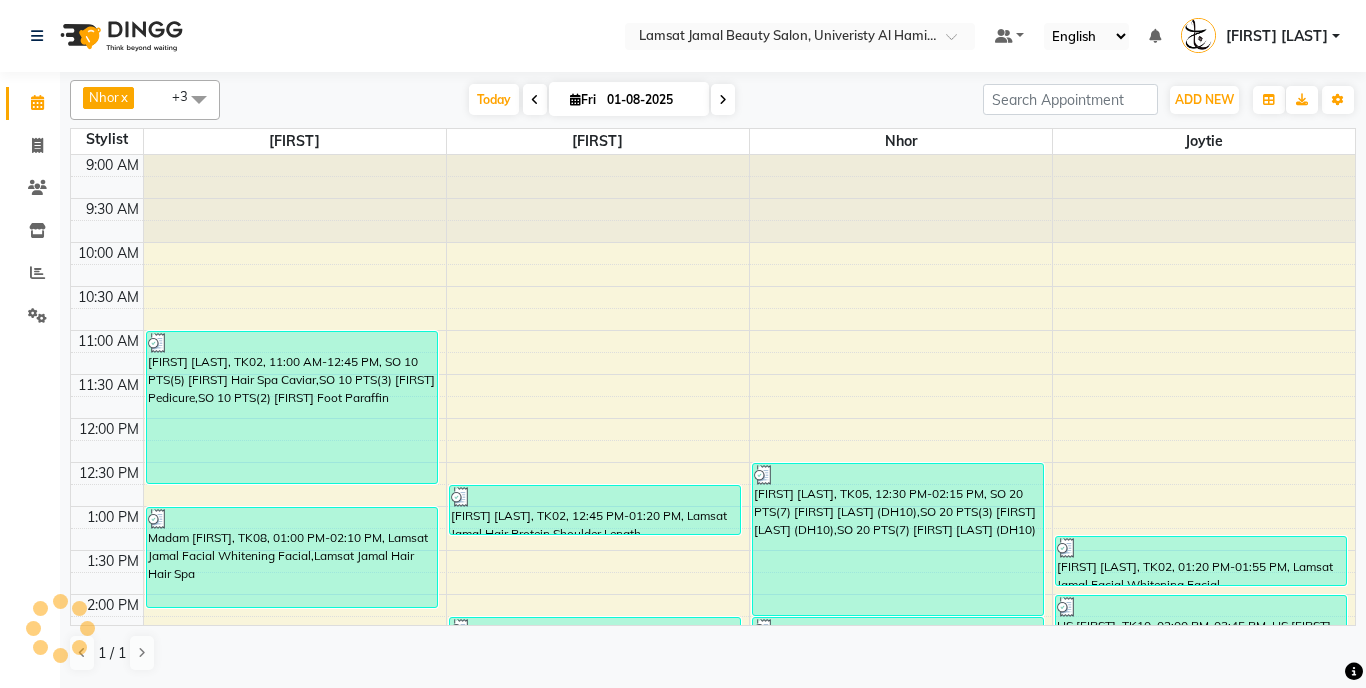 scroll, scrollTop: 0, scrollLeft: 0, axis: both 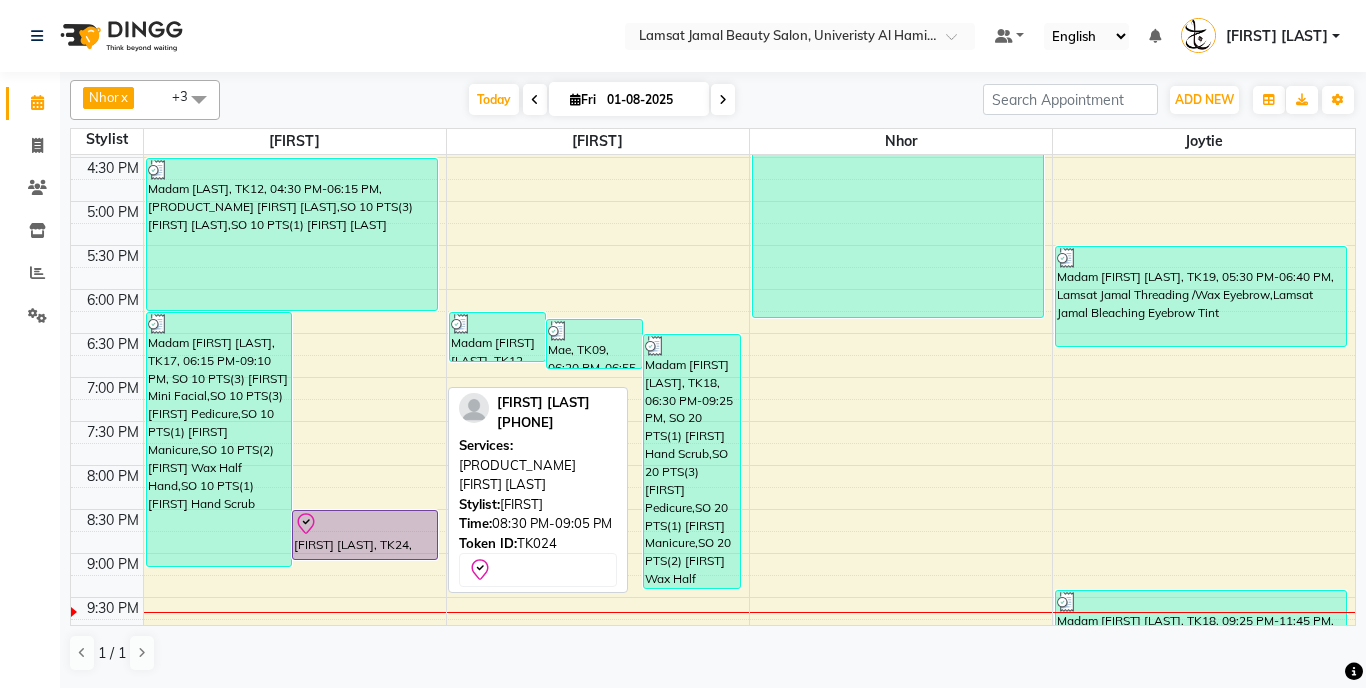 click at bounding box center [365, 524] 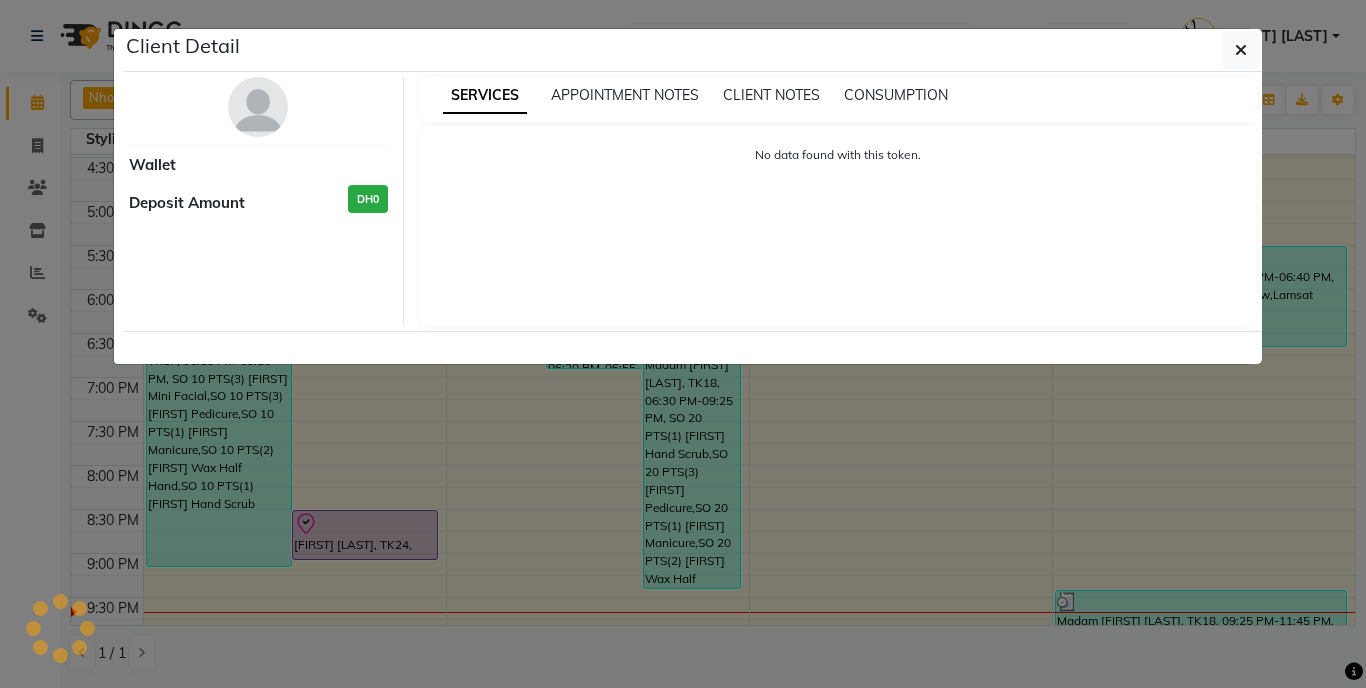 select on "8" 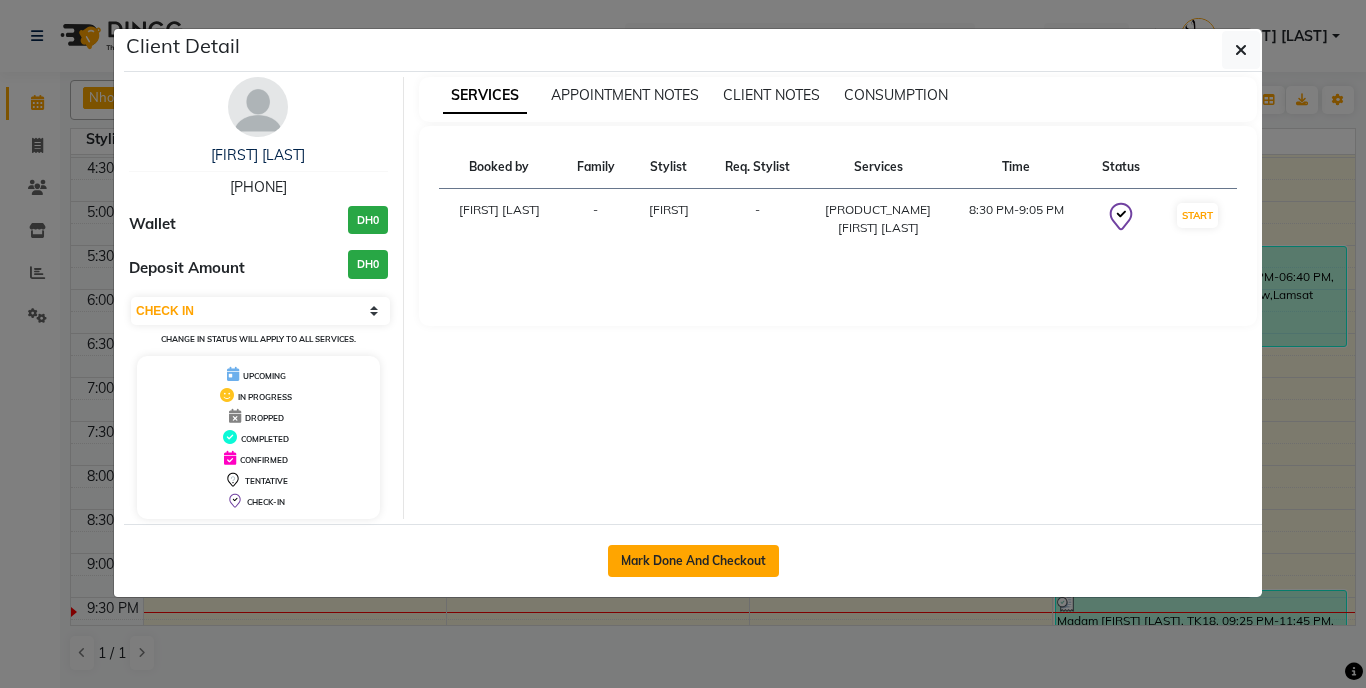 click on "Mark Done And Checkout" 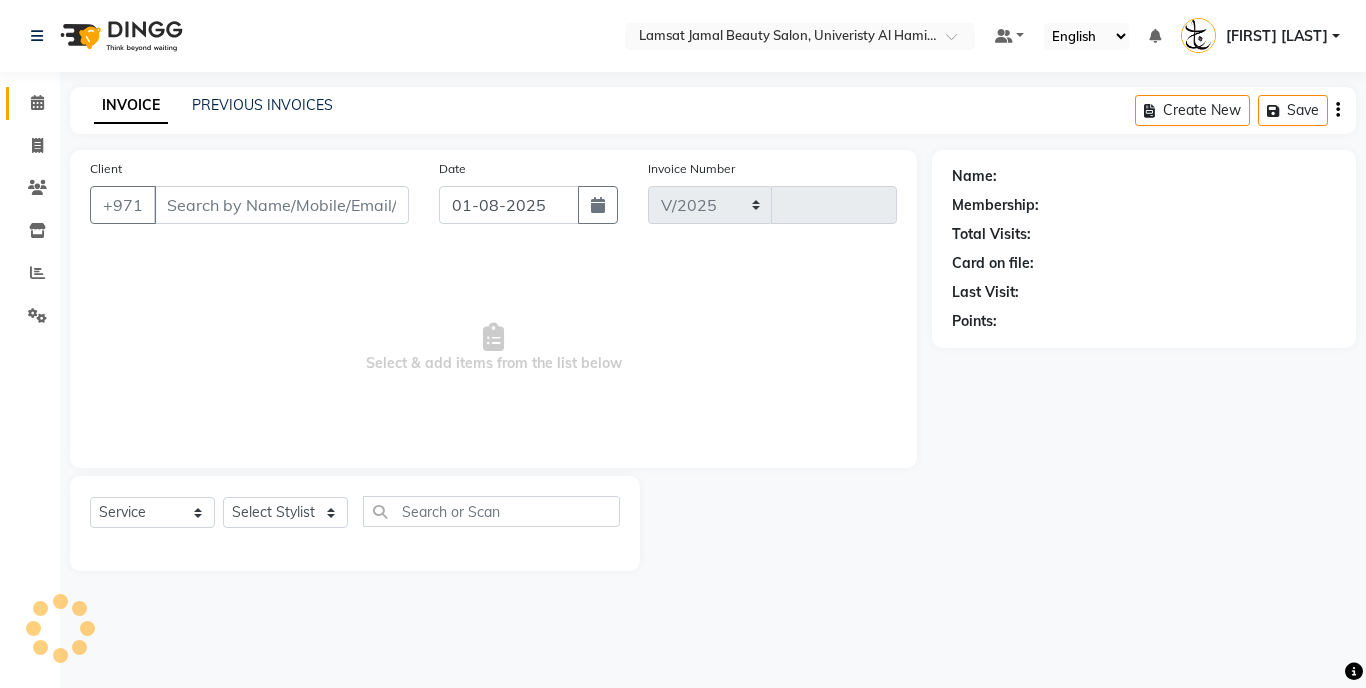 select on "8294" 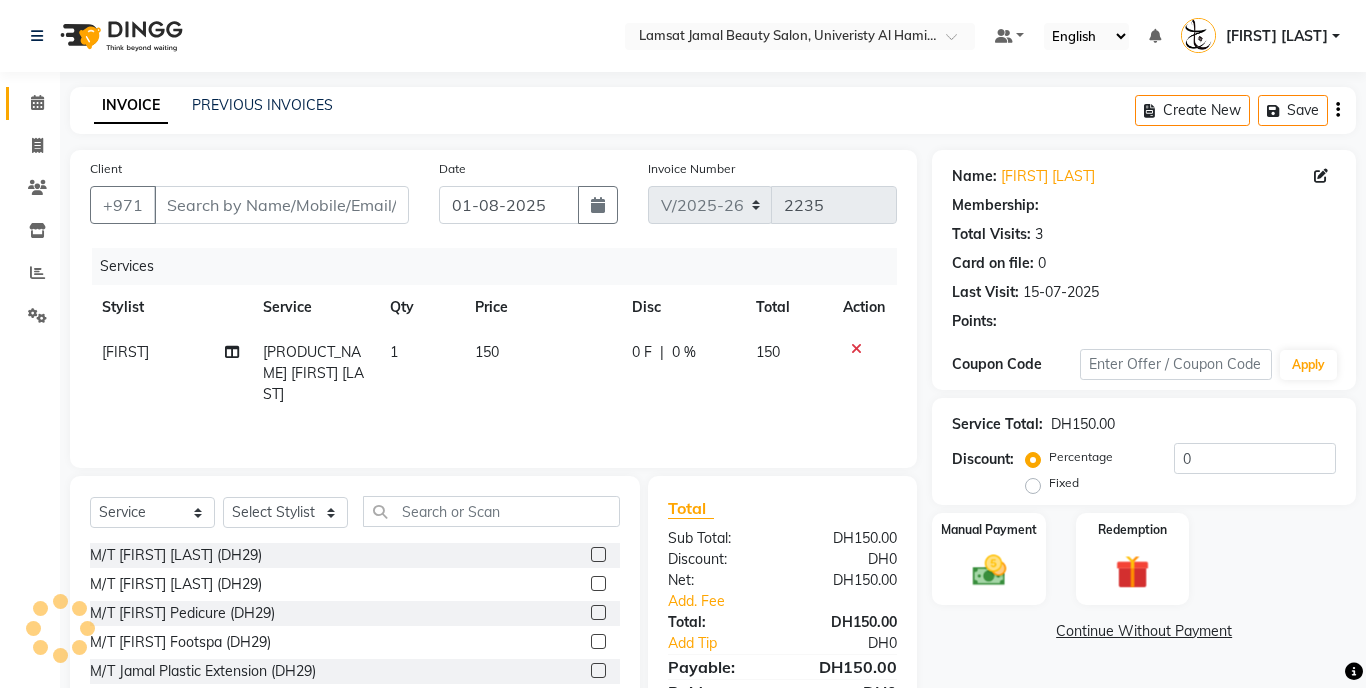 type on "50*****79" 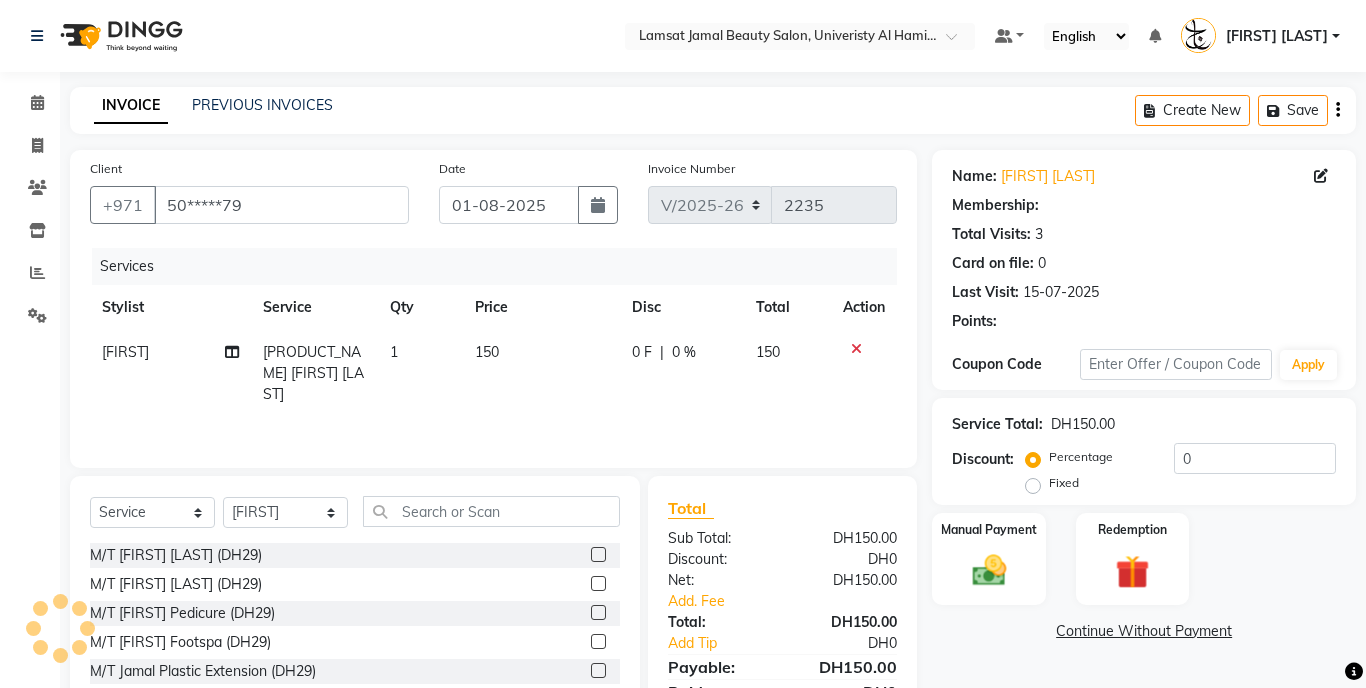 click on "150" 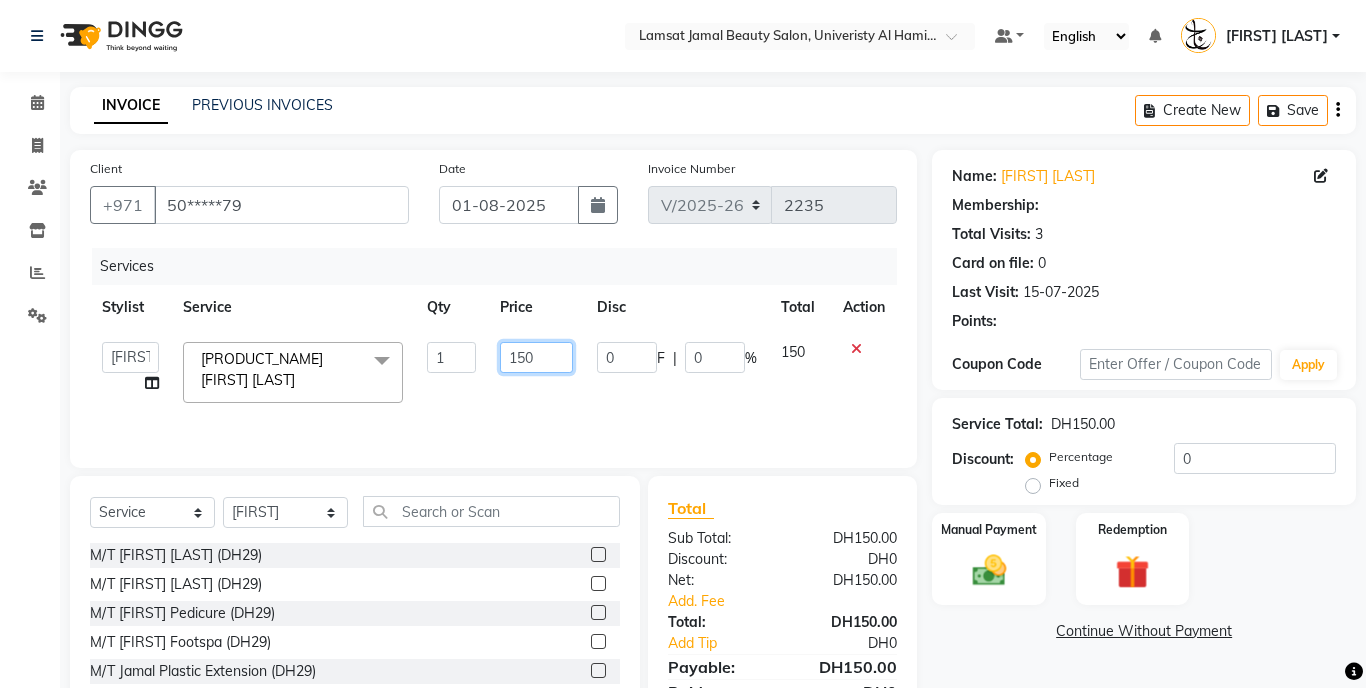 click on "150" 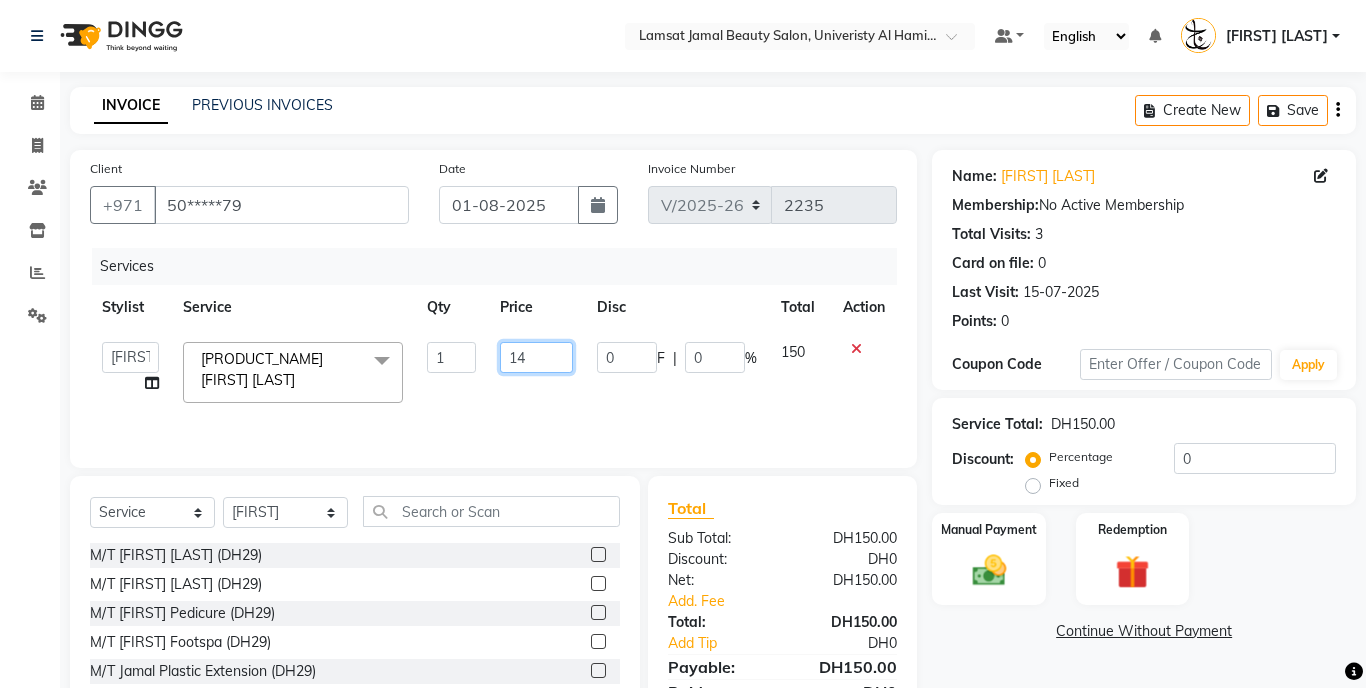 type on "140" 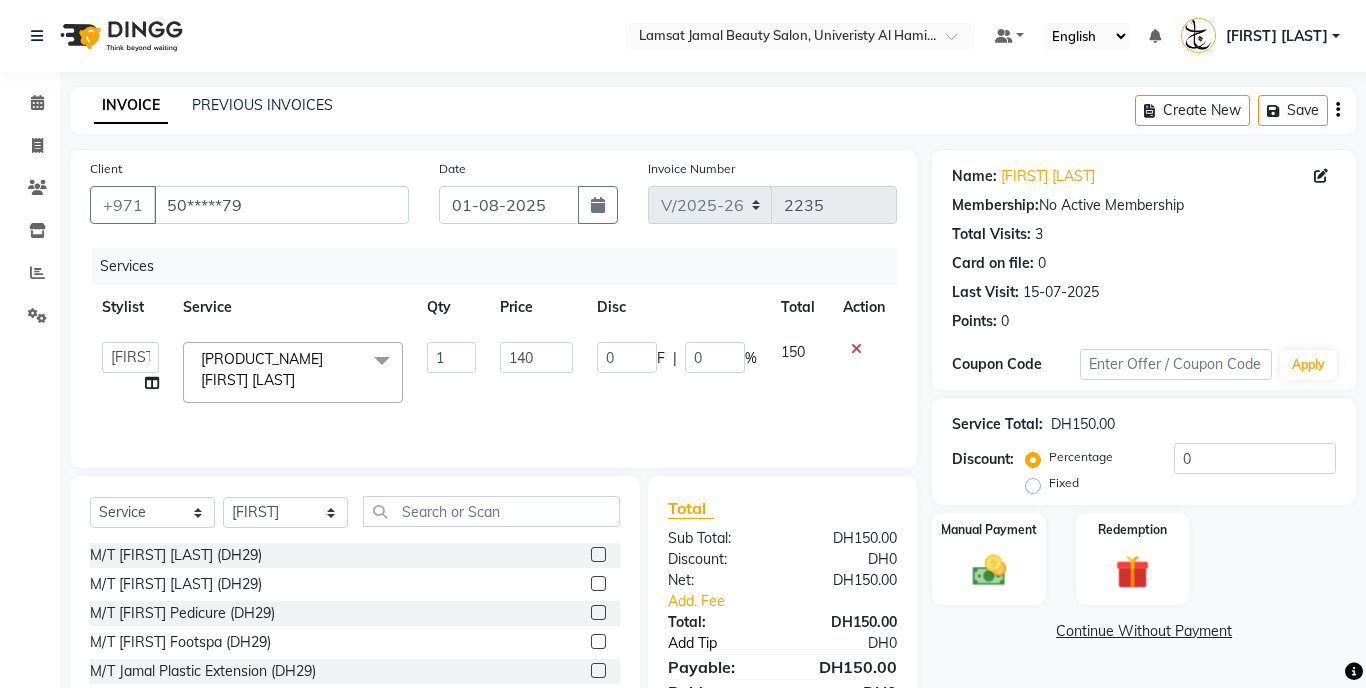 click on "Add Tip" 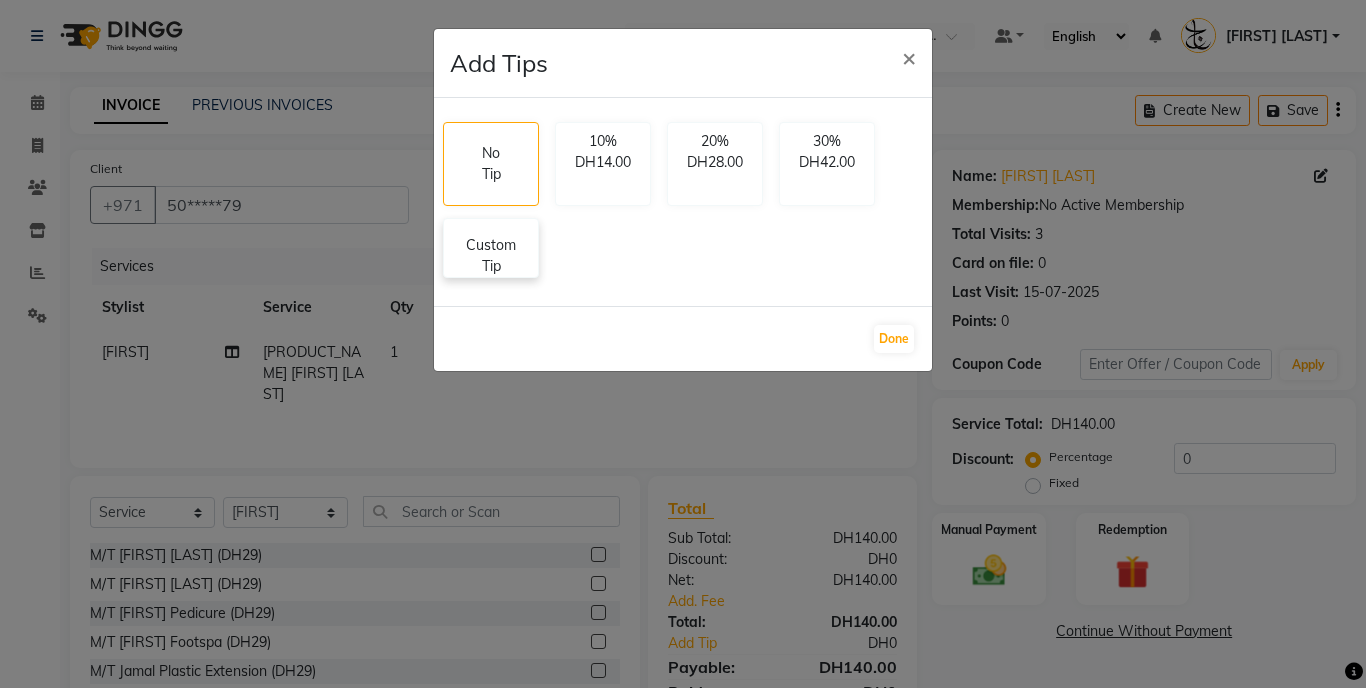 click on "Custom Tip" 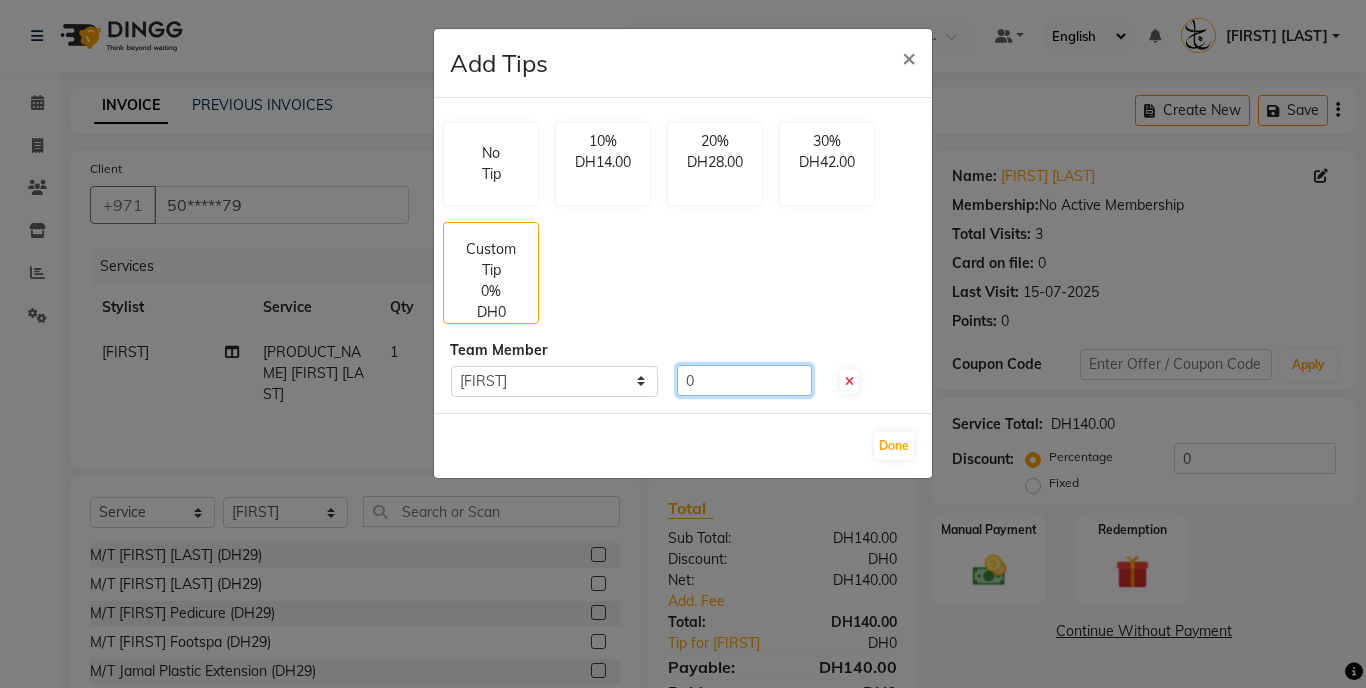 click on "0" 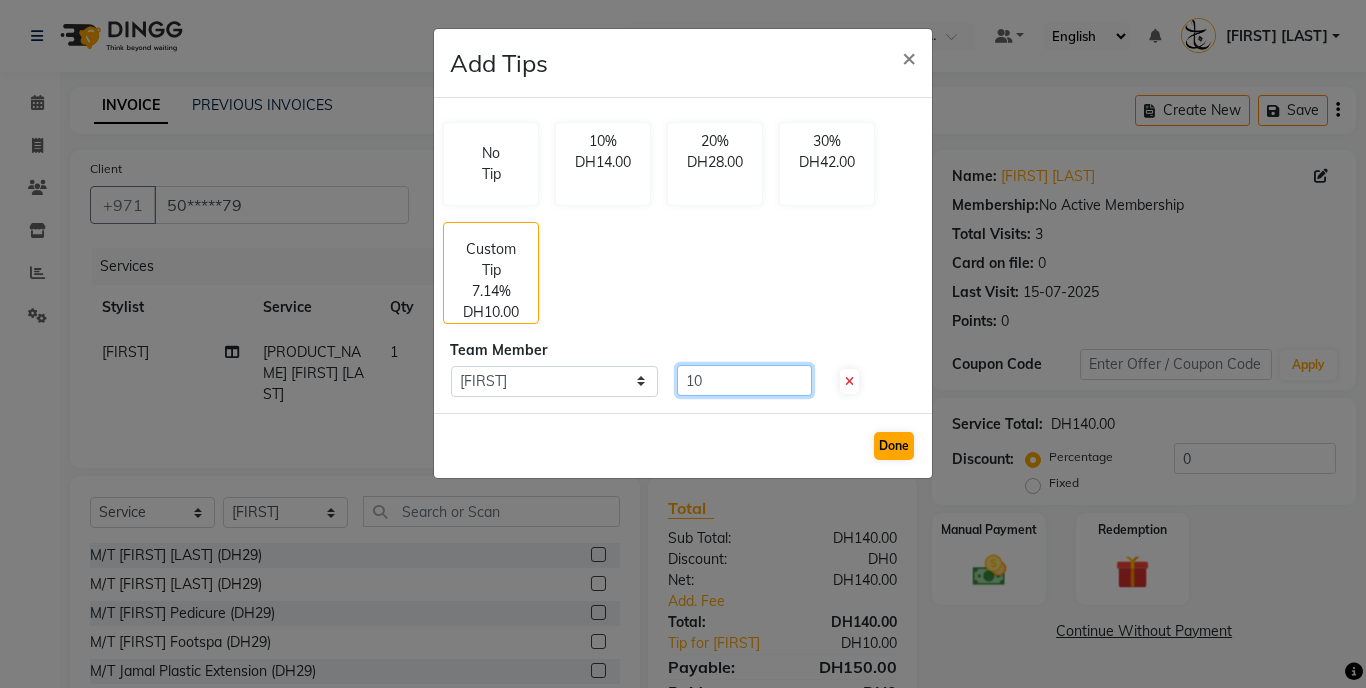 type on "10" 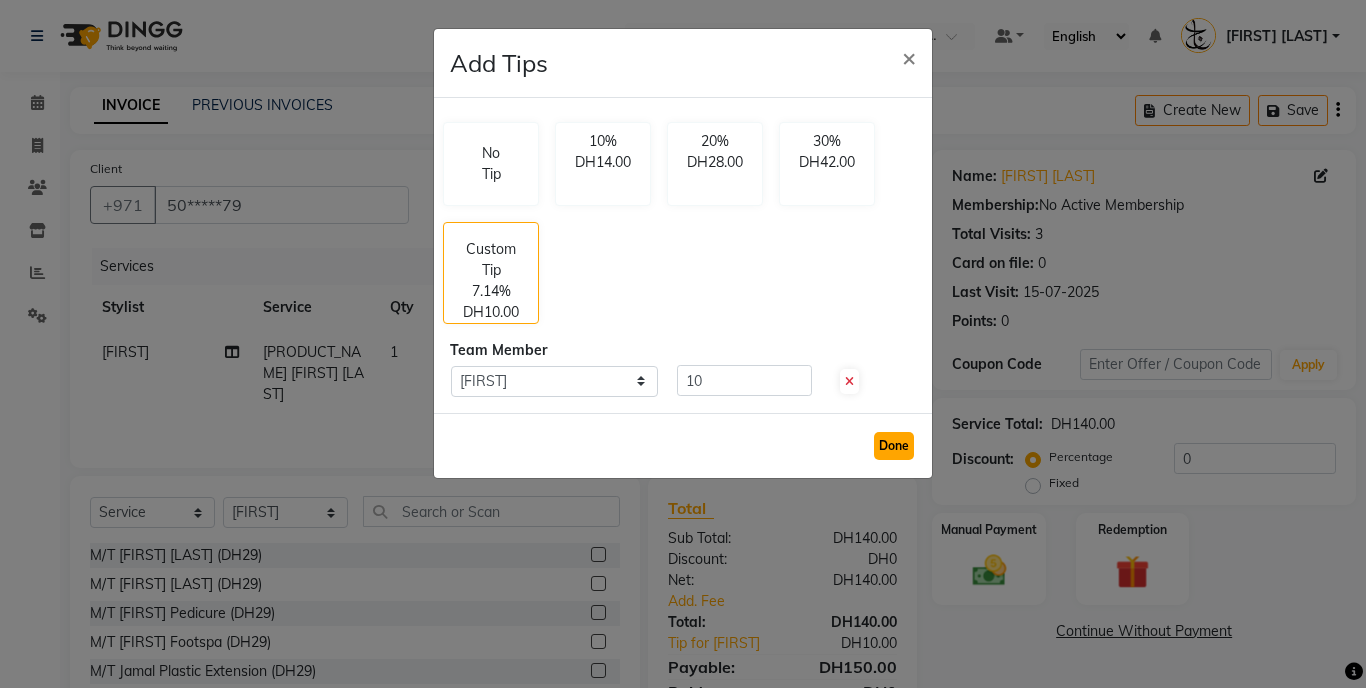 click on "Done" 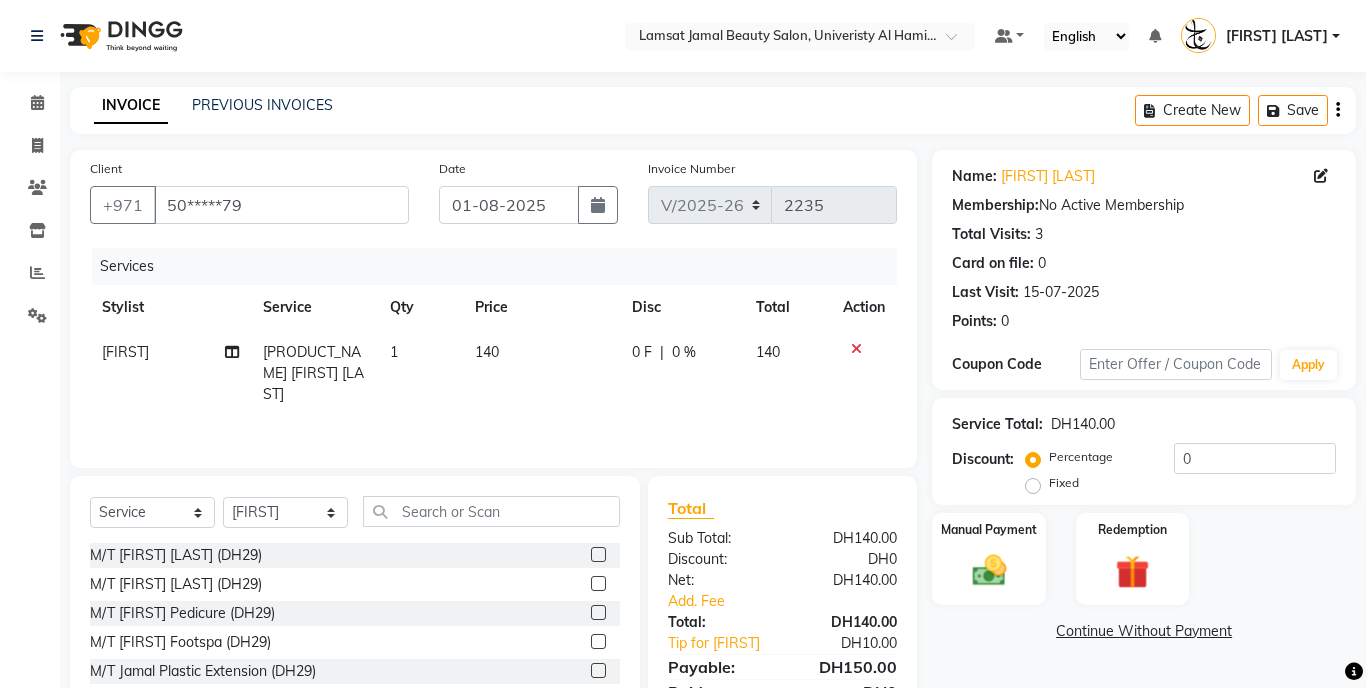 scroll, scrollTop: 119, scrollLeft: 0, axis: vertical 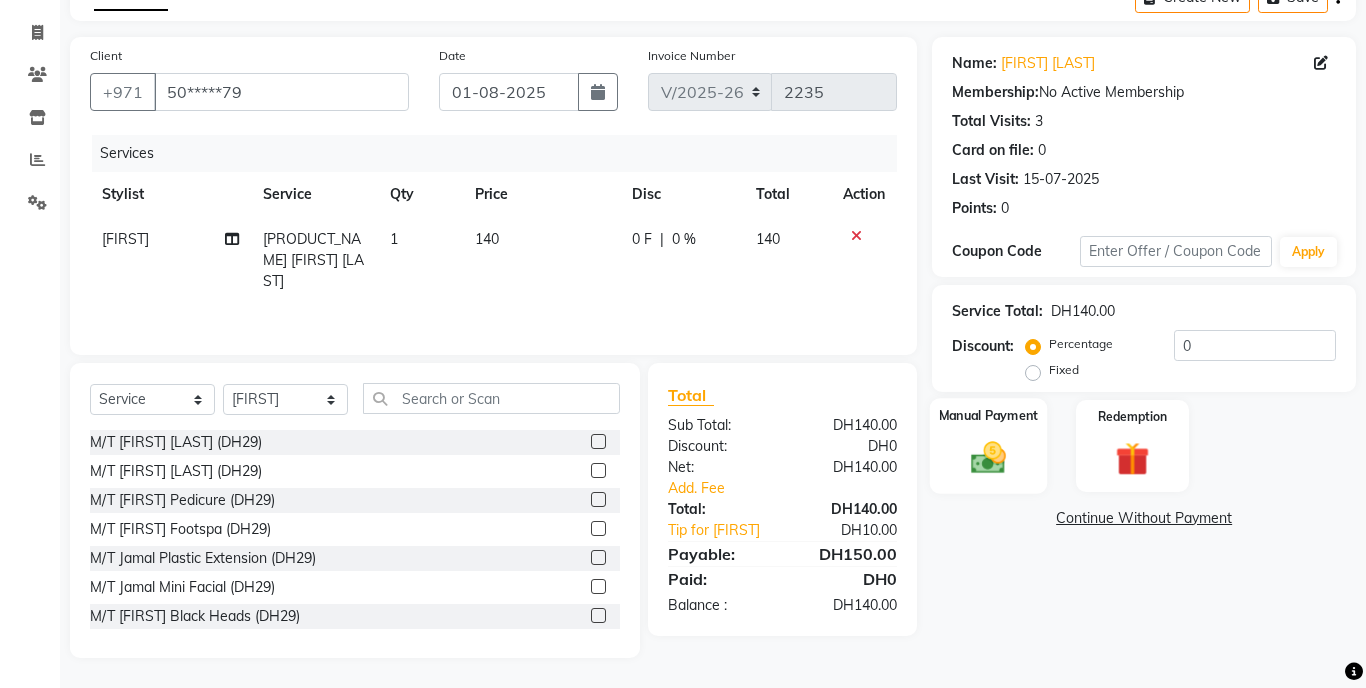 click 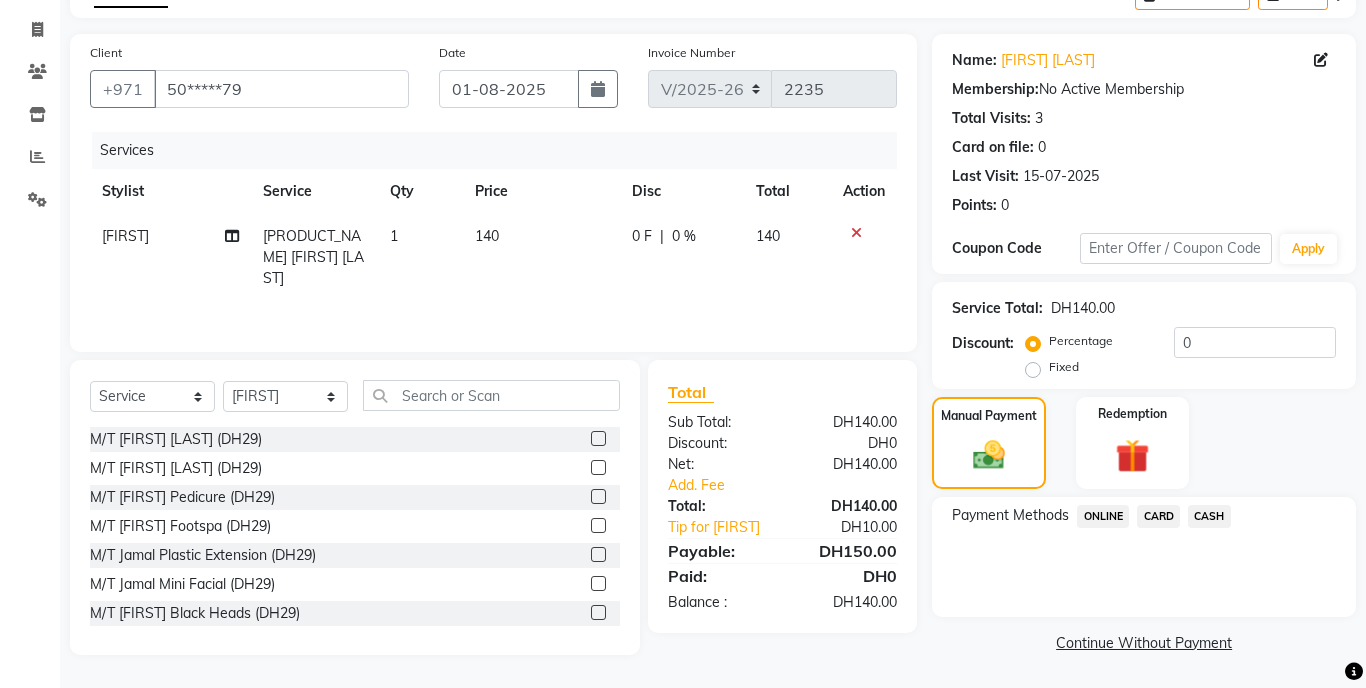 click on "CASH" 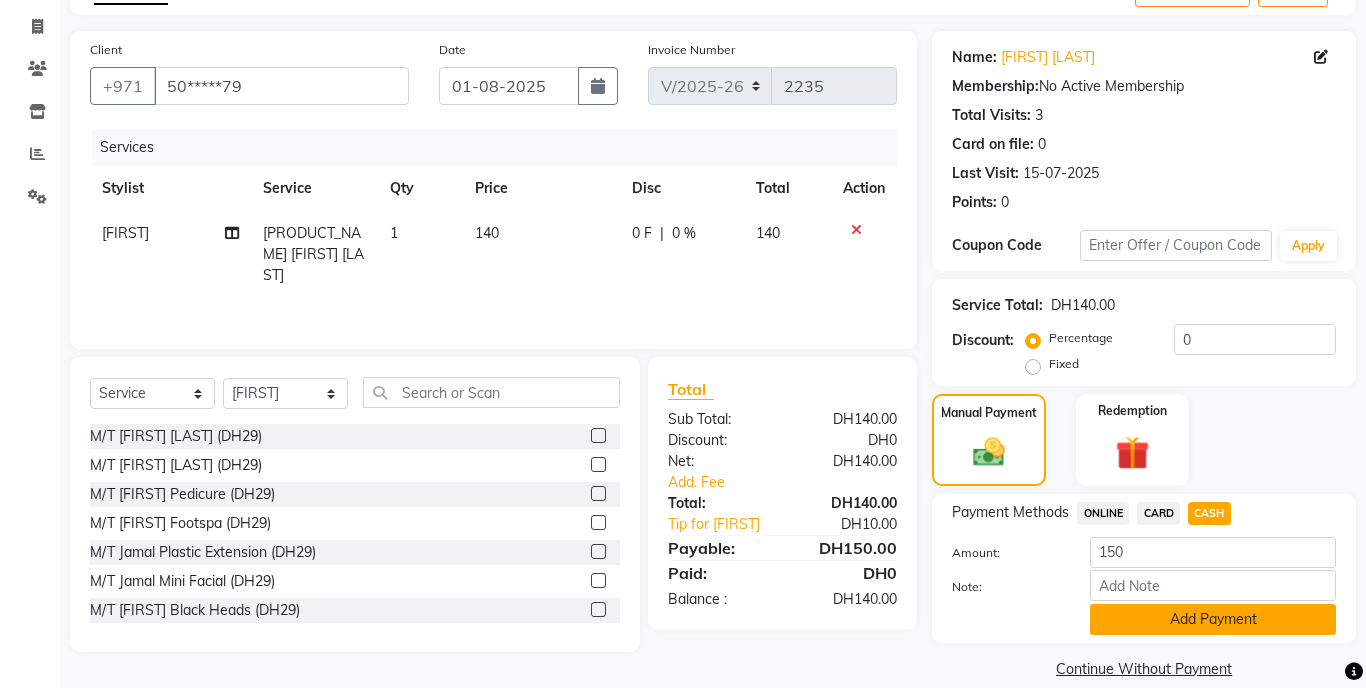 click on "Add Payment" 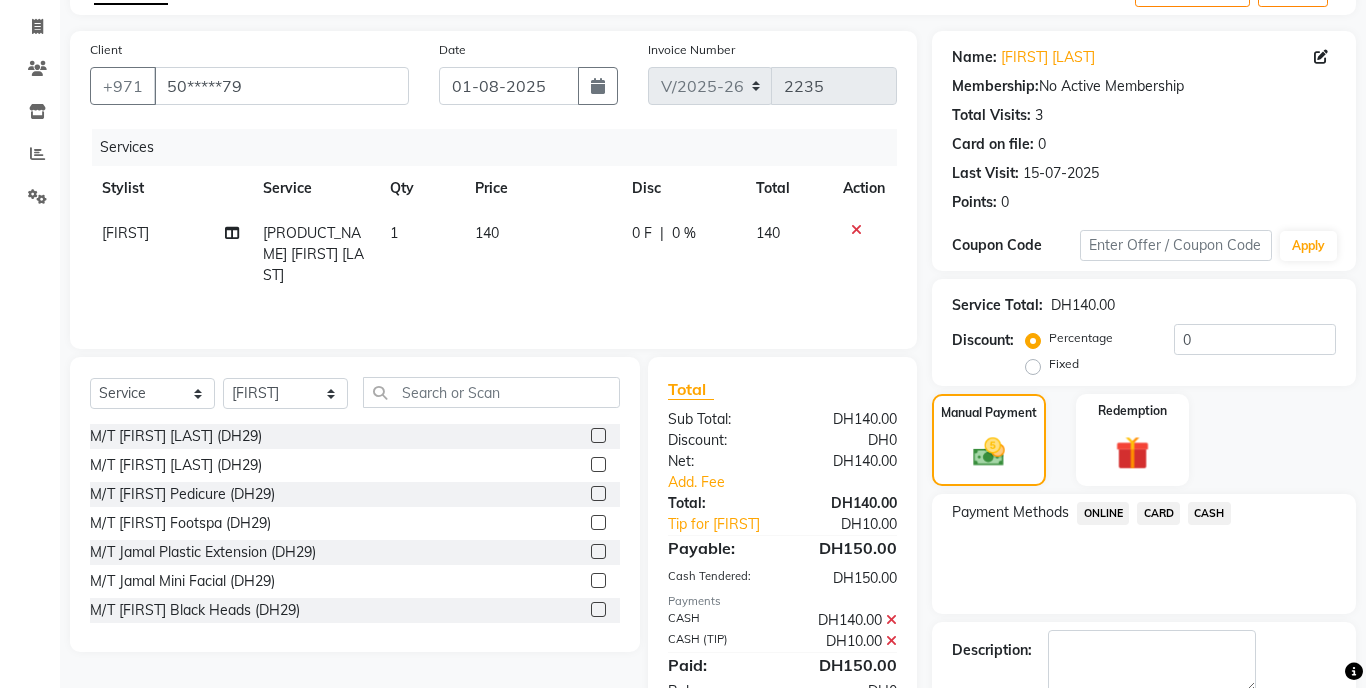 scroll, scrollTop: 229, scrollLeft: 0, axis: vertical 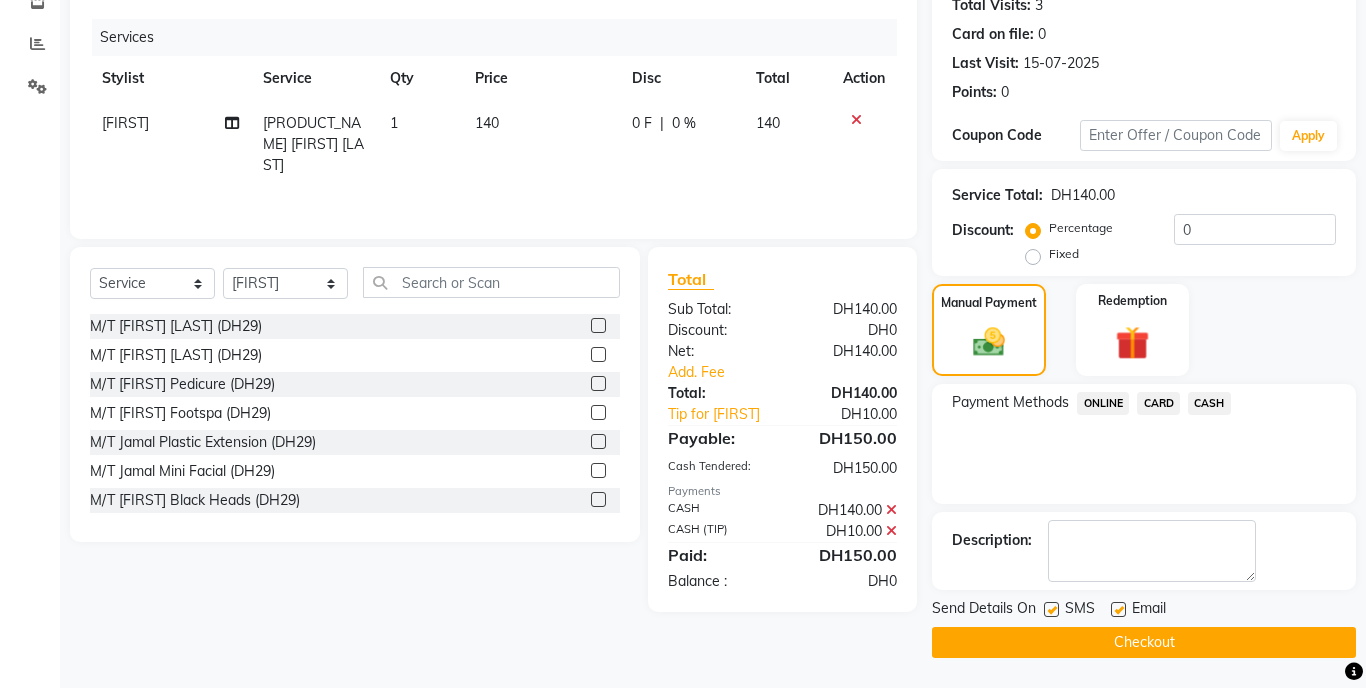 click on "Checkout" 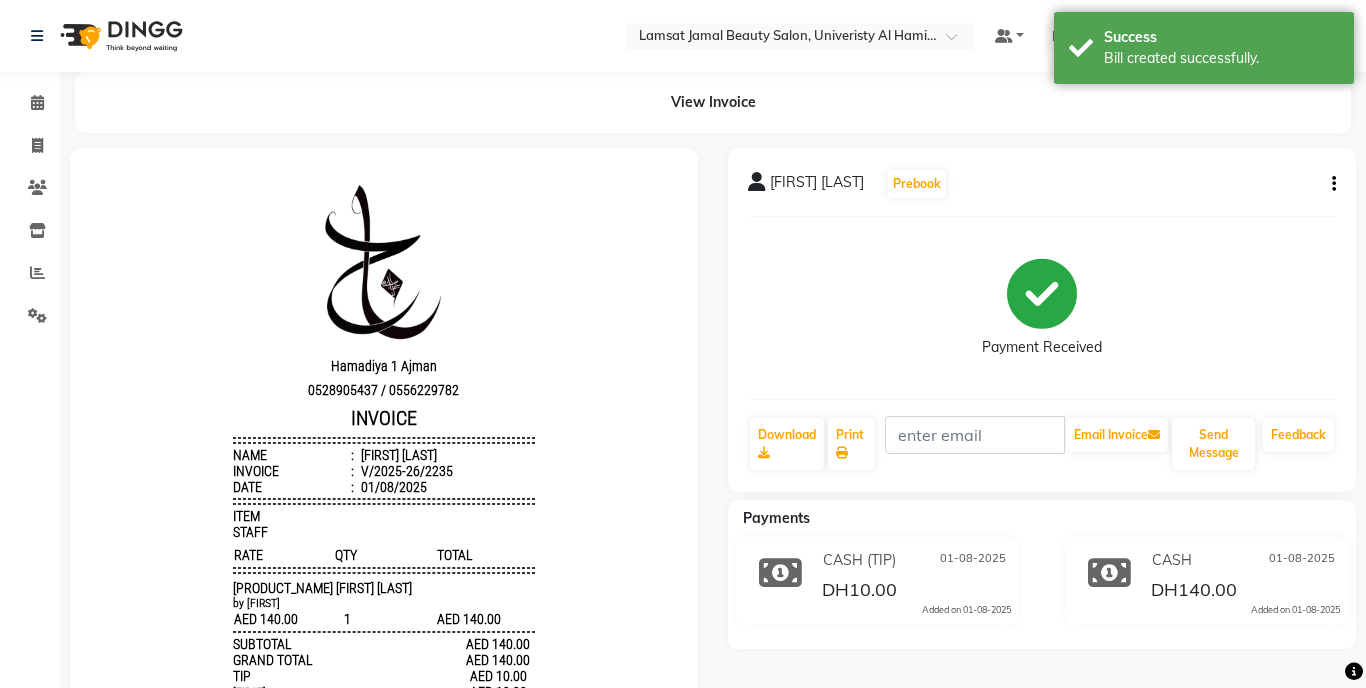 scroll, scrollTop: 0, scrollLeft: 0, axis: both 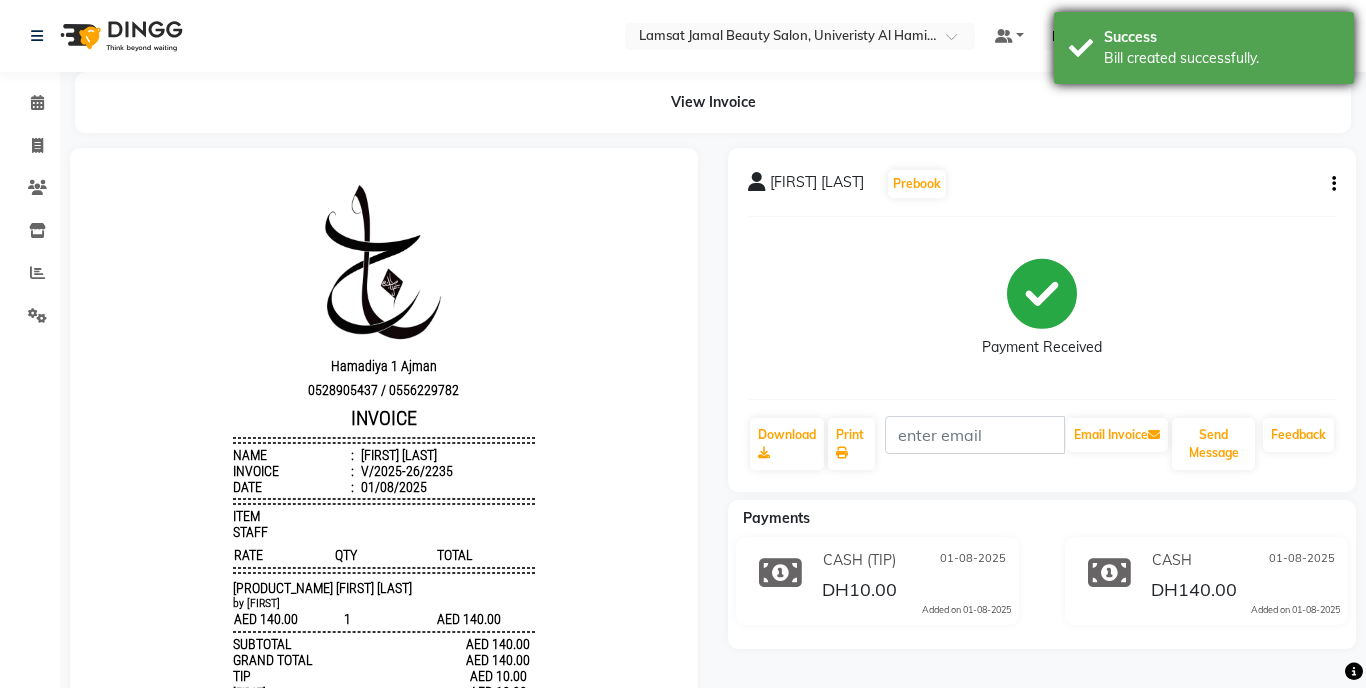 click on "Bill created successfully." at bounding box center (1221, 58) 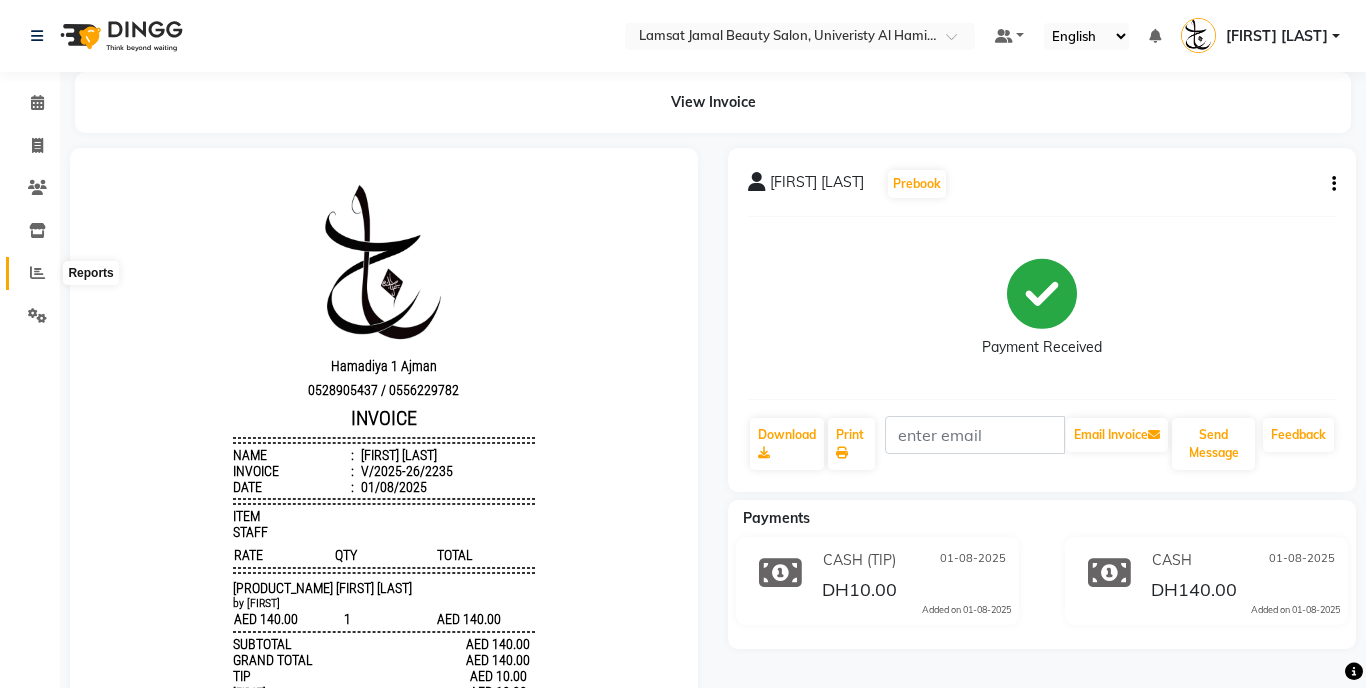 click 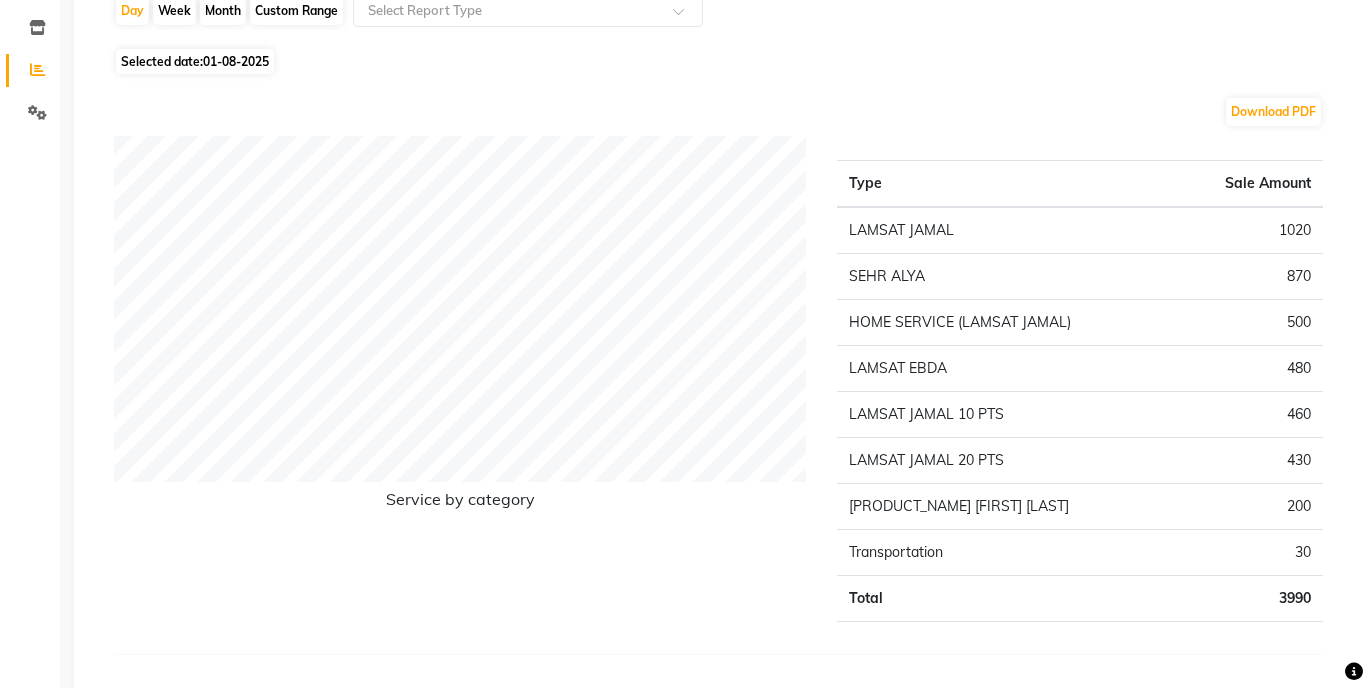 scroll, scrollTop: 0, scrollLeft: 0, axis: both 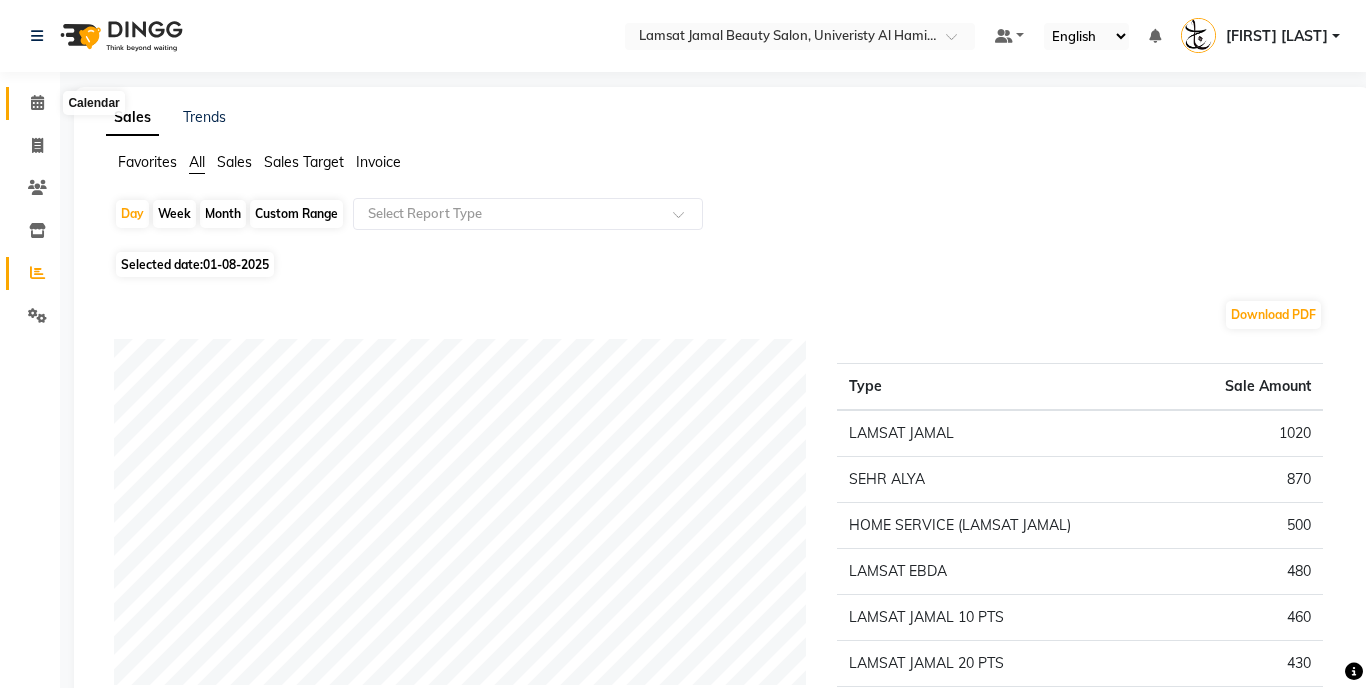 click 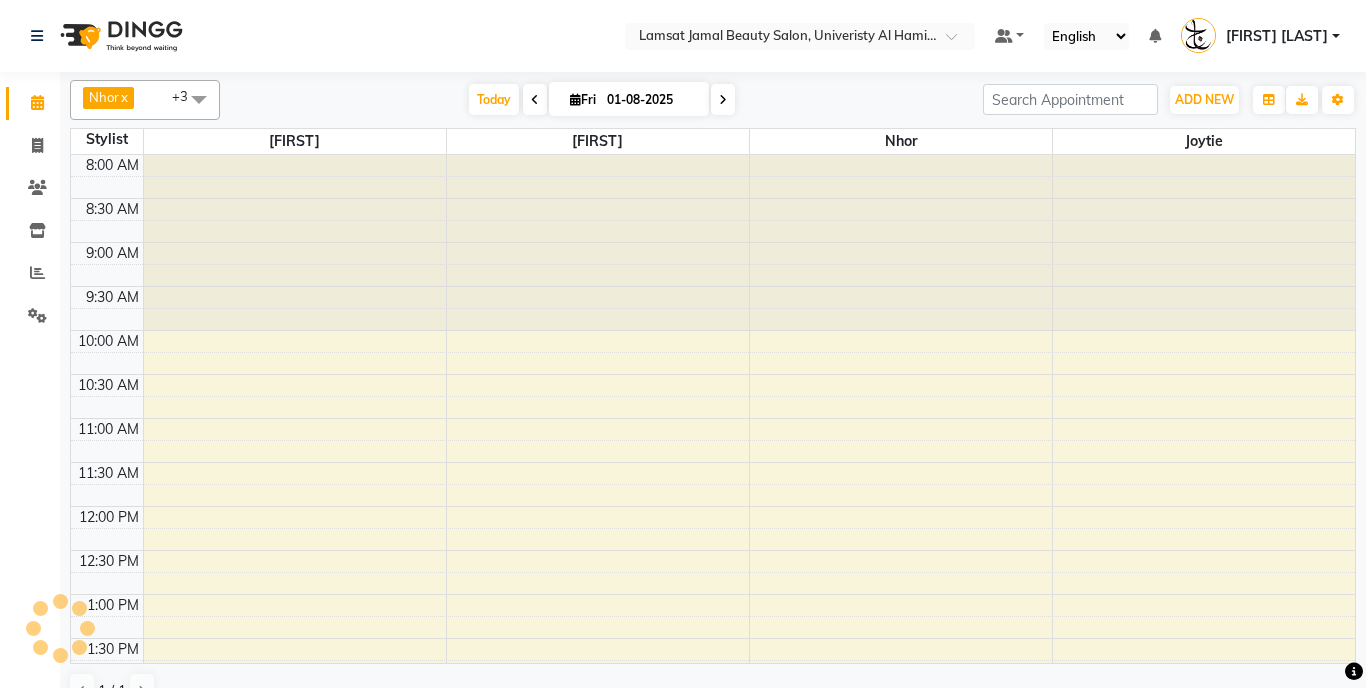 scroll, scrollTop: 0, scrollLeft: 0, axis: both 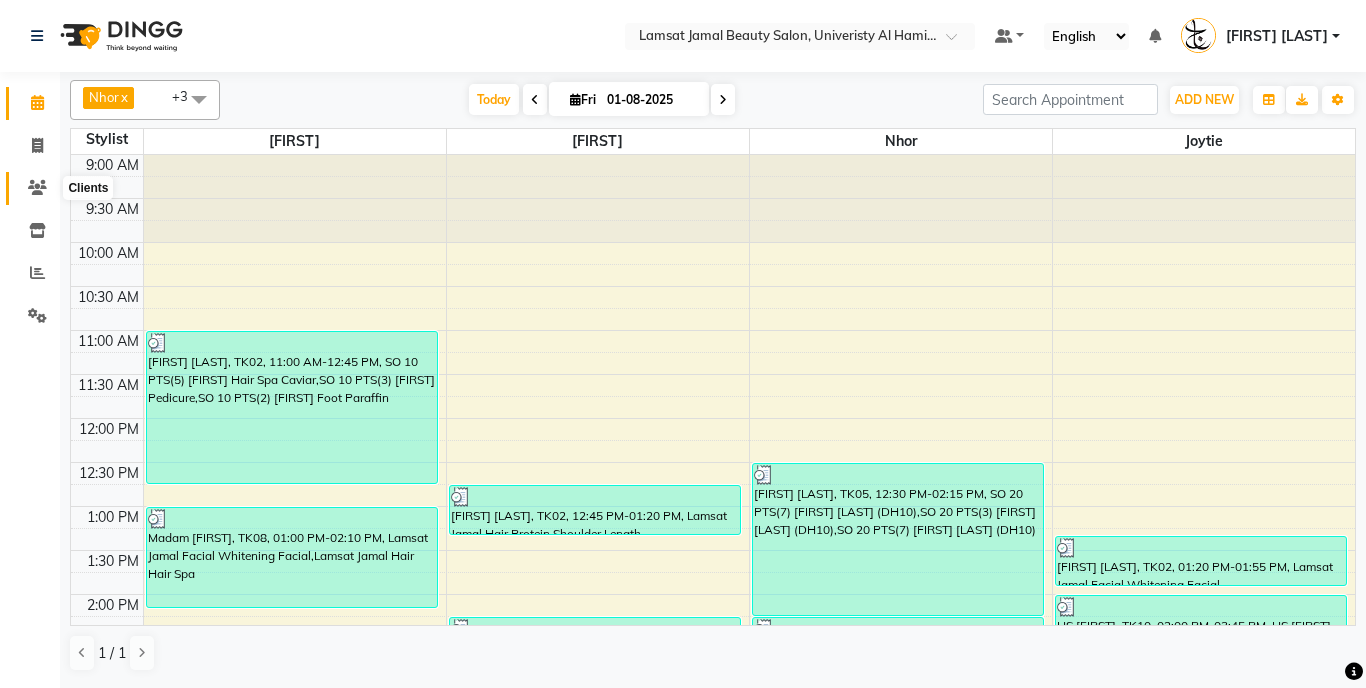 click 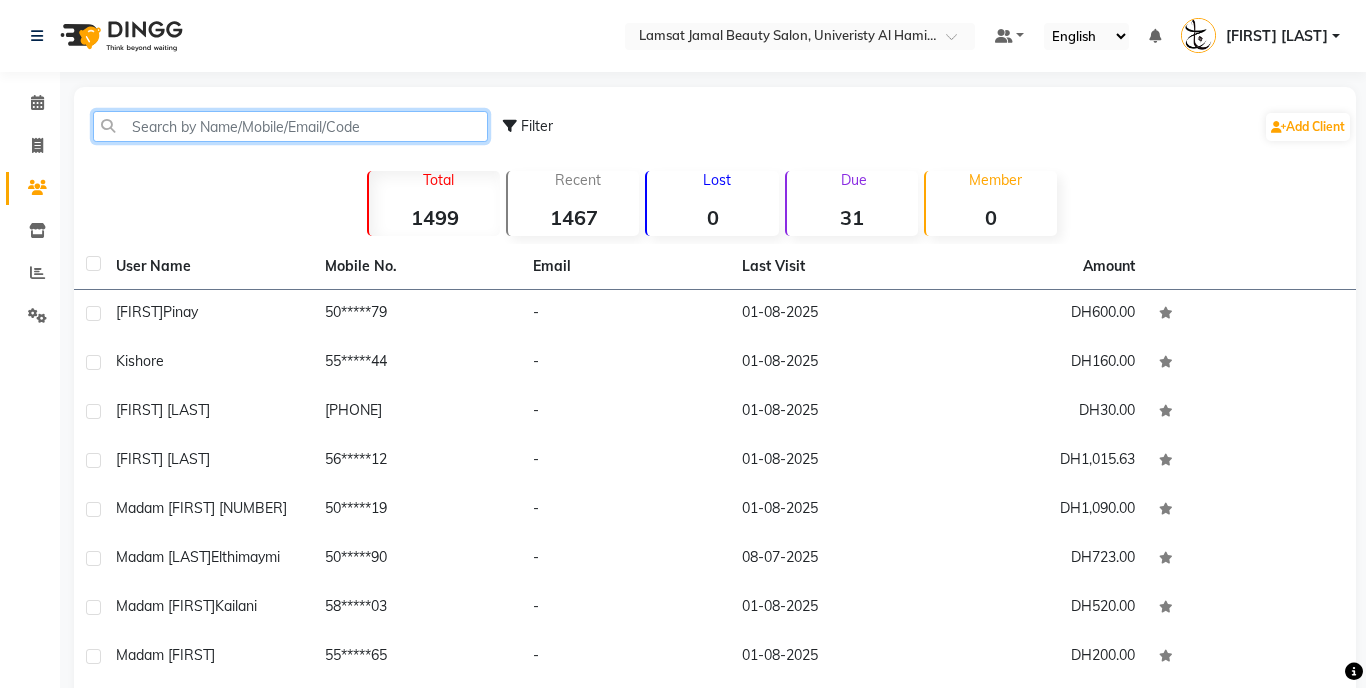 click 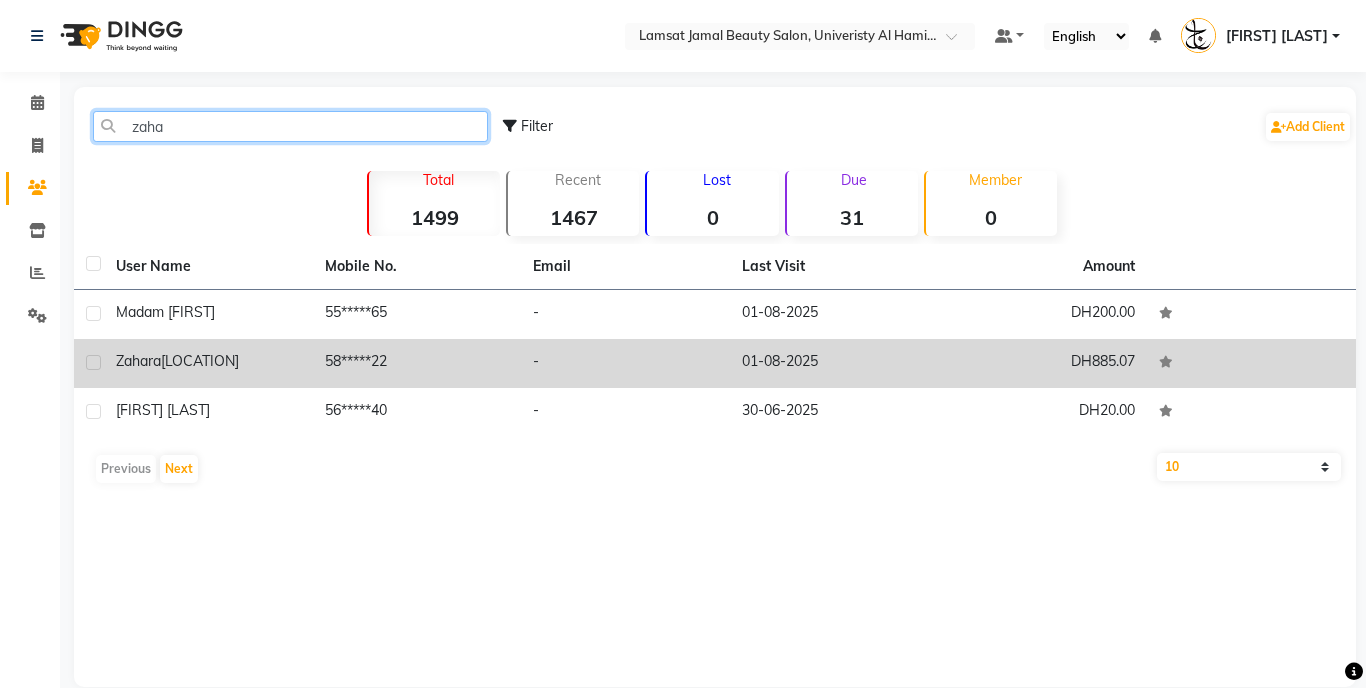 type on "zaha" 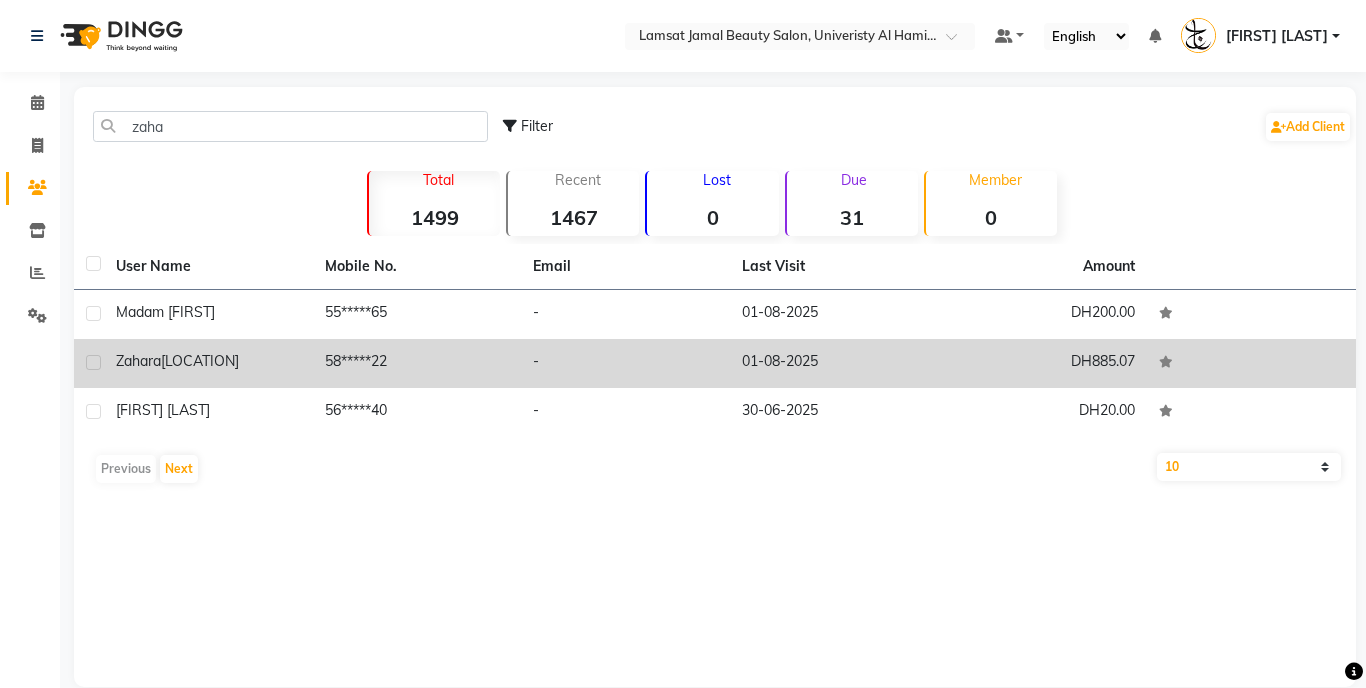 click on "58*****22" 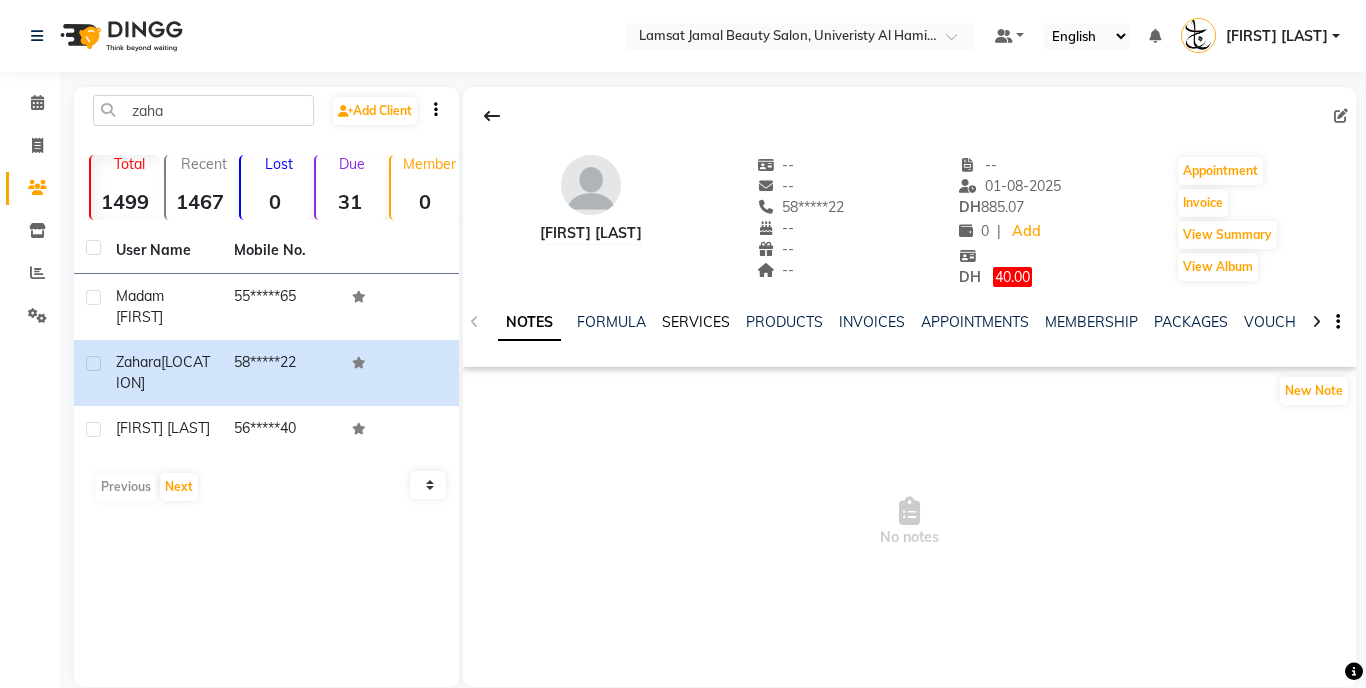 click on "SERVICES" 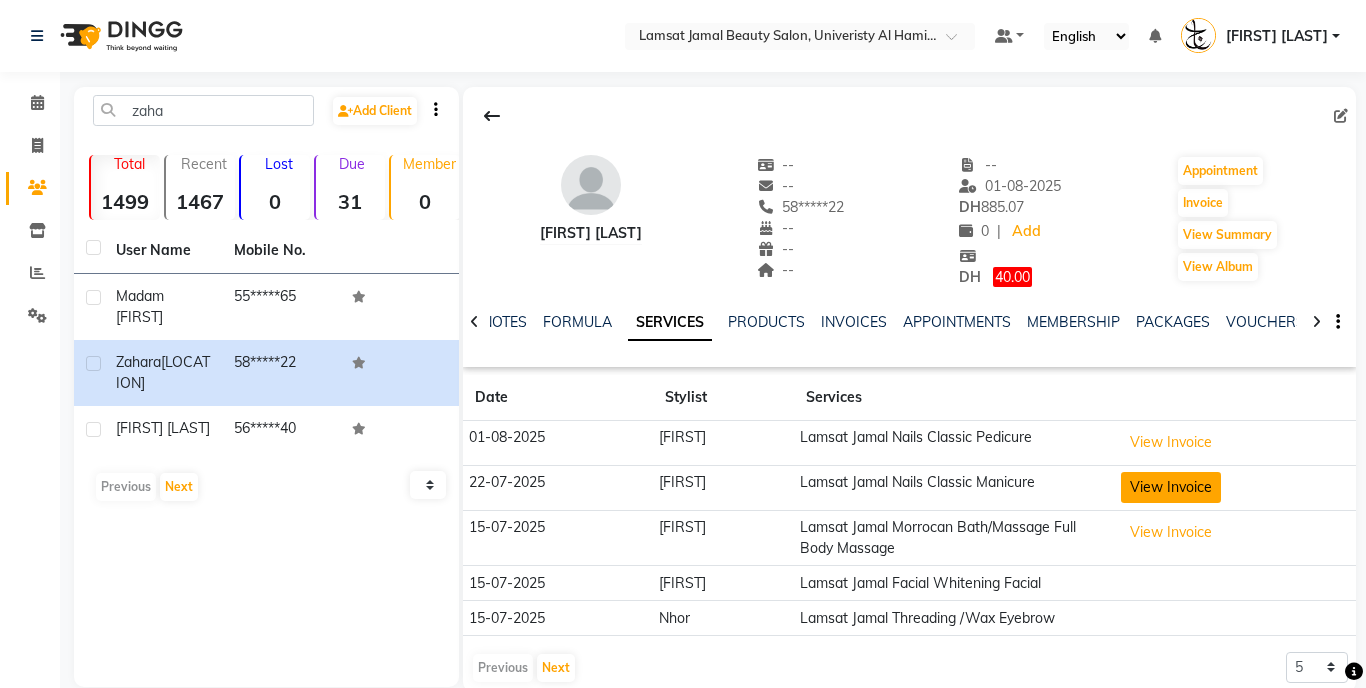click on "View Invoice" 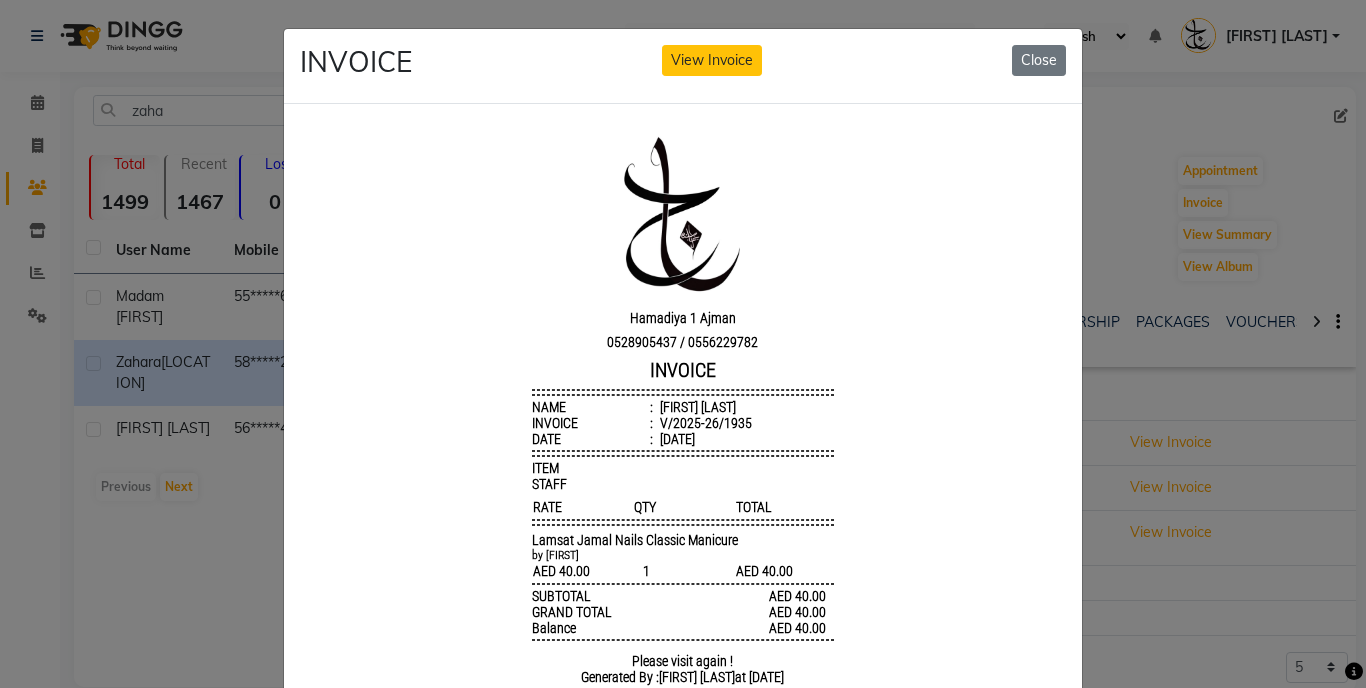 scroll, scrollTop: 0, scrollLeft: 0, axis: both 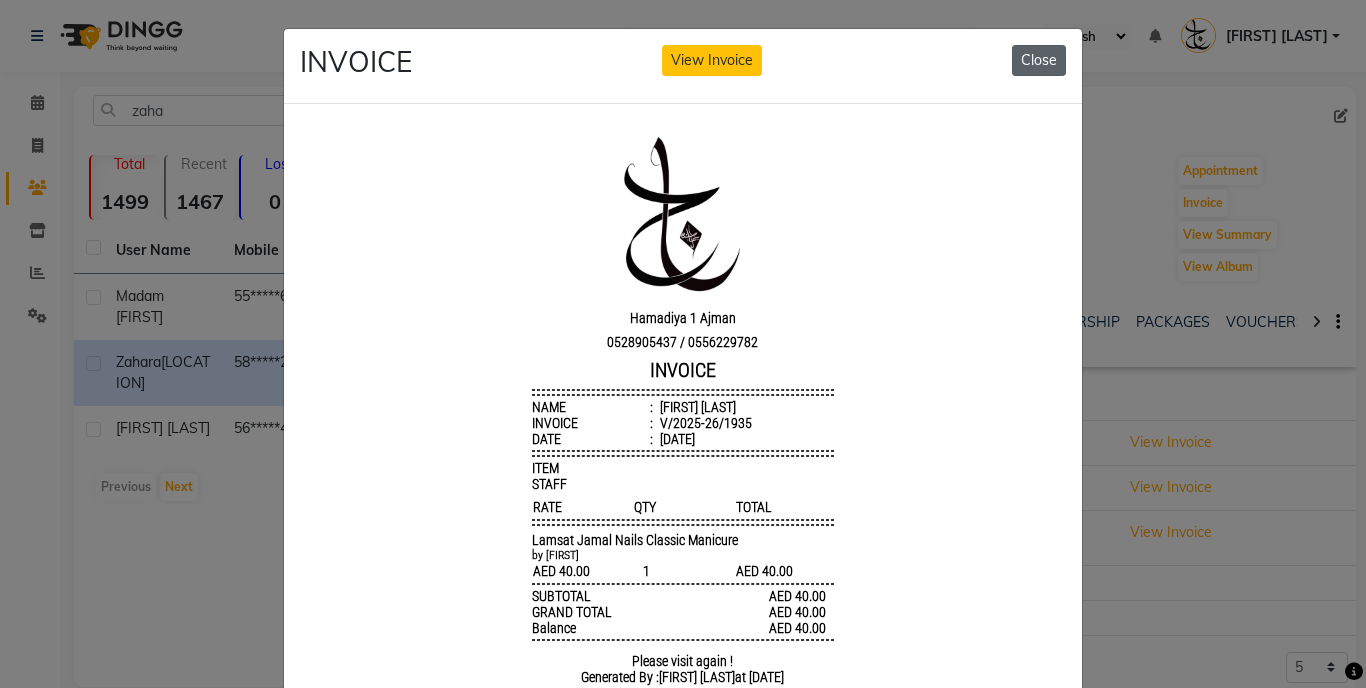 click on "Close" 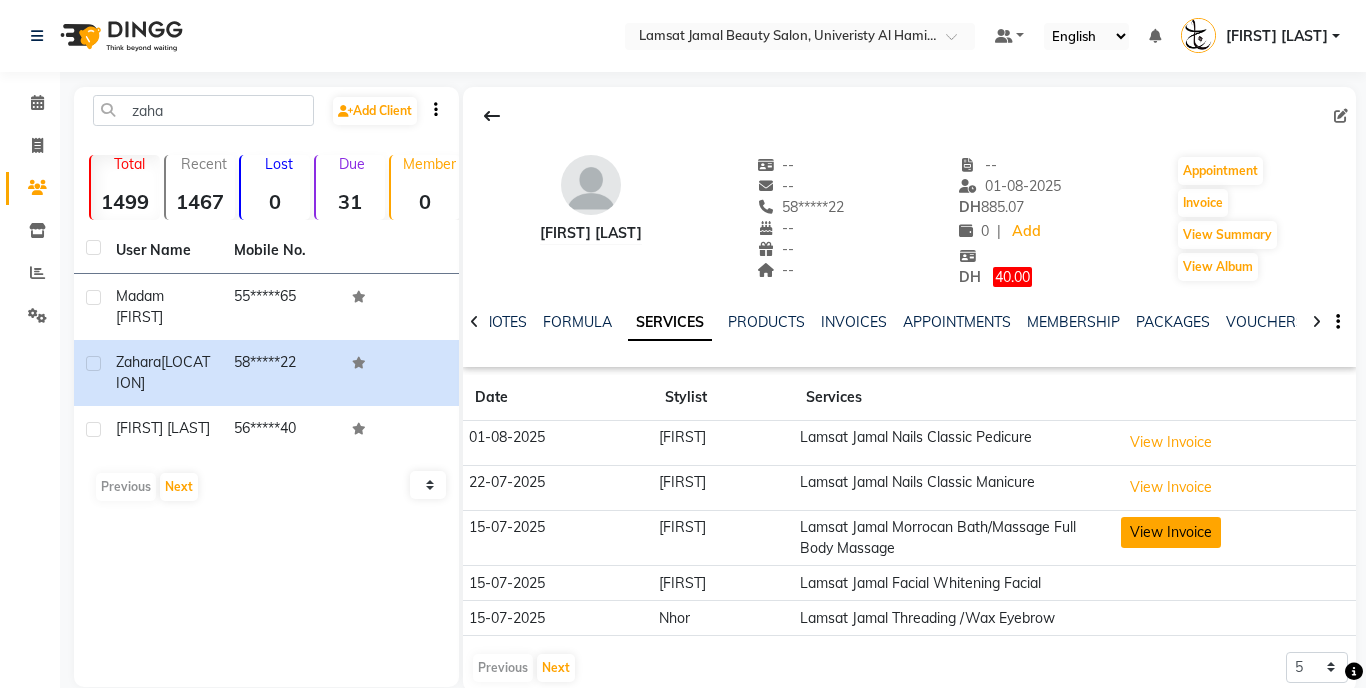 click on "View Invoice" 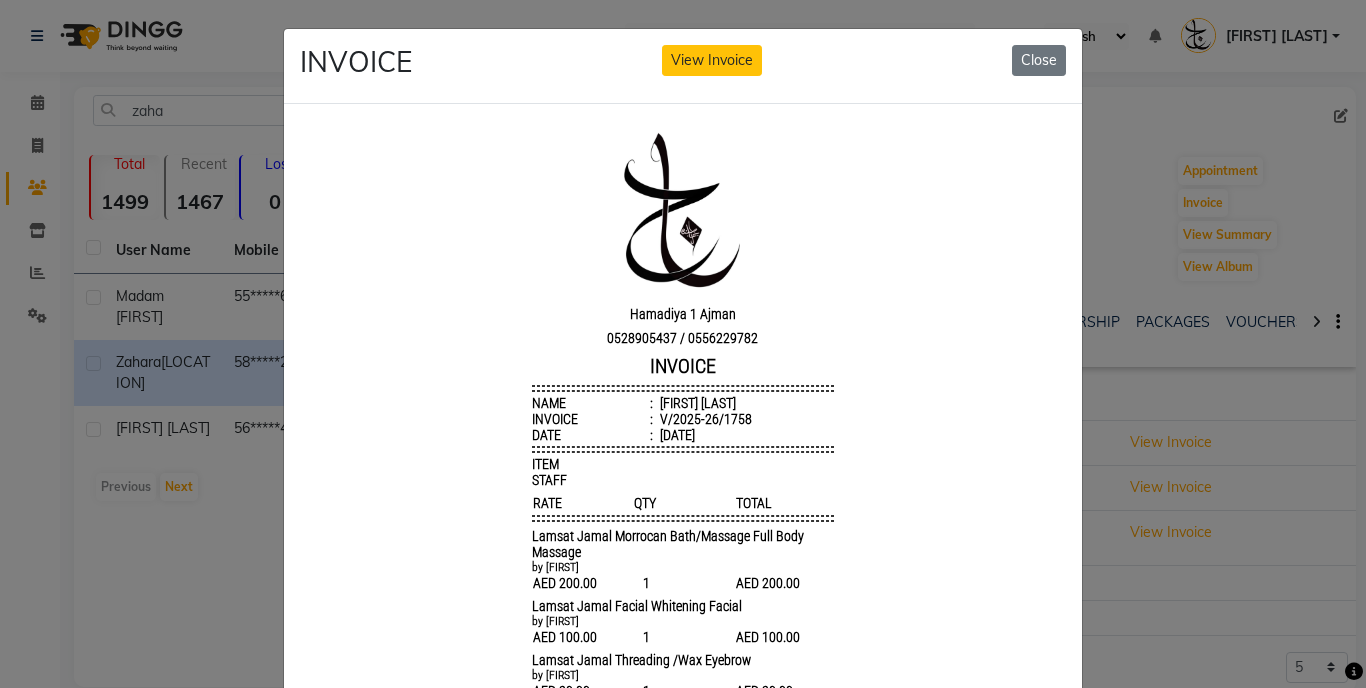 scroll, scrollTop: 16, scrollLeft: 0, axis: vertical 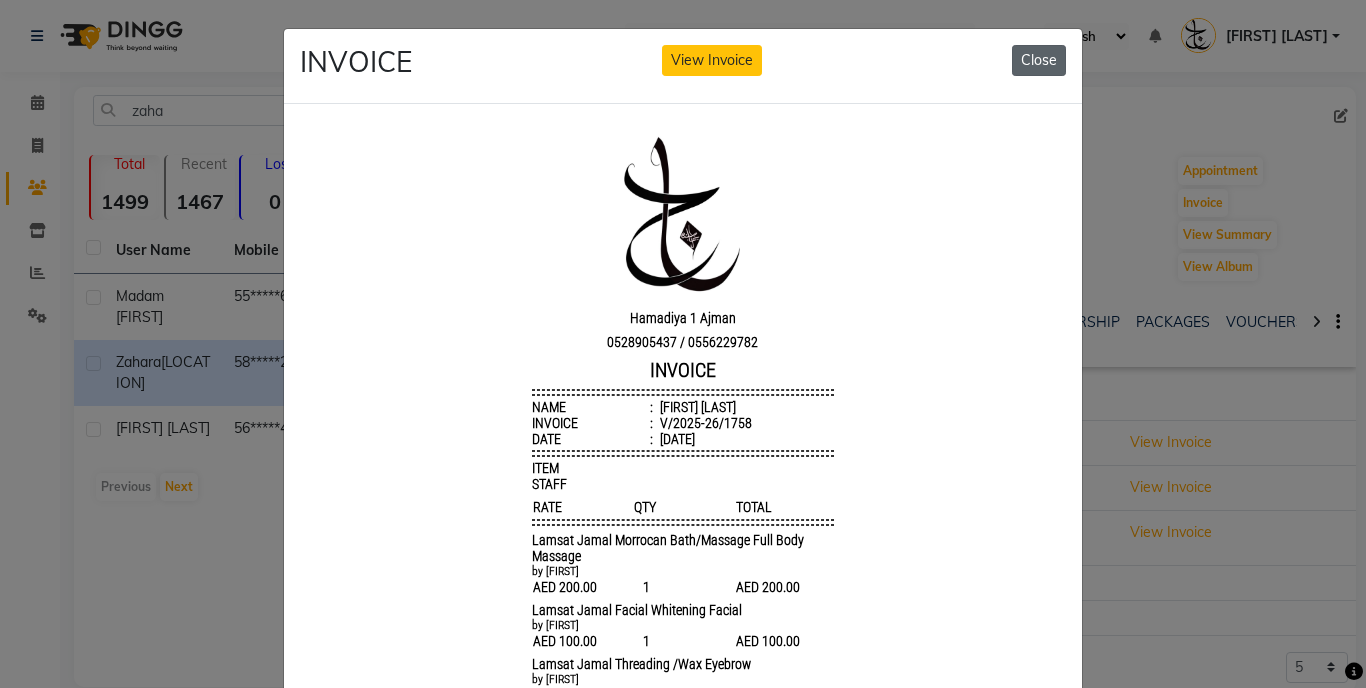 click on "Close" 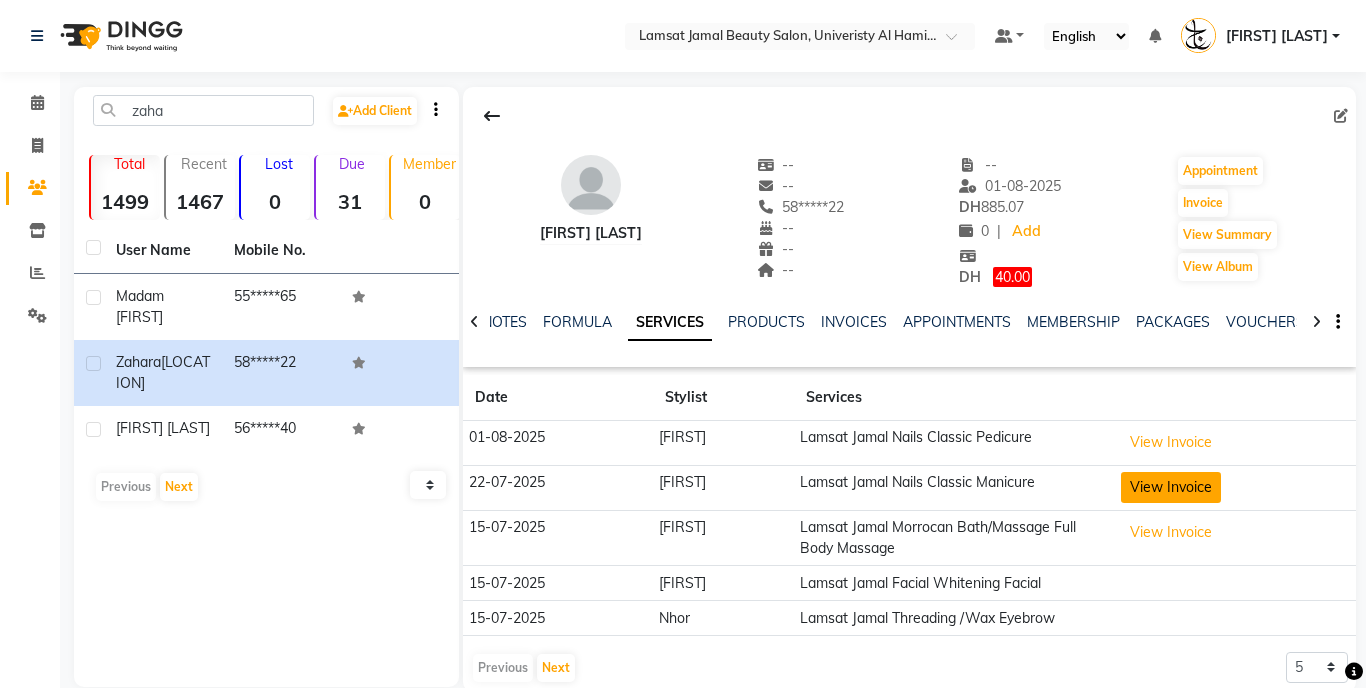 click on "View Invoice" 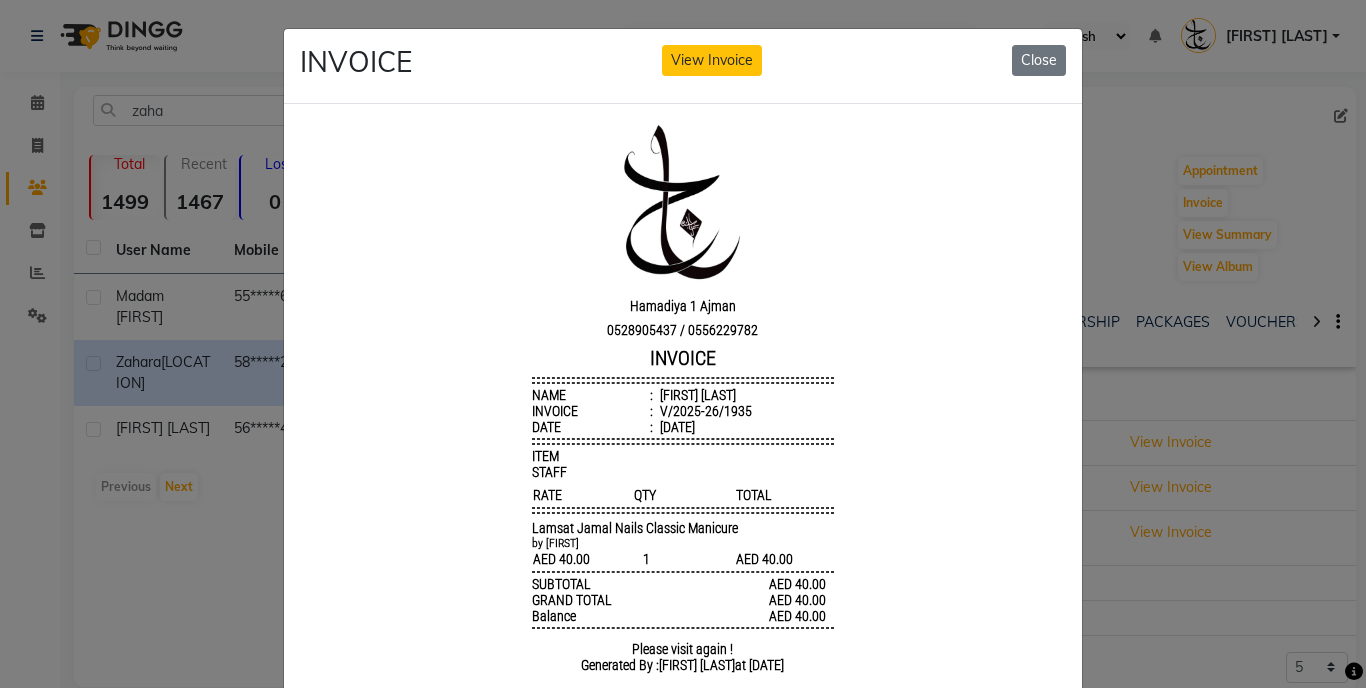 scroll, scrollTop: 16, scrollLeft: 0, axis: vertical 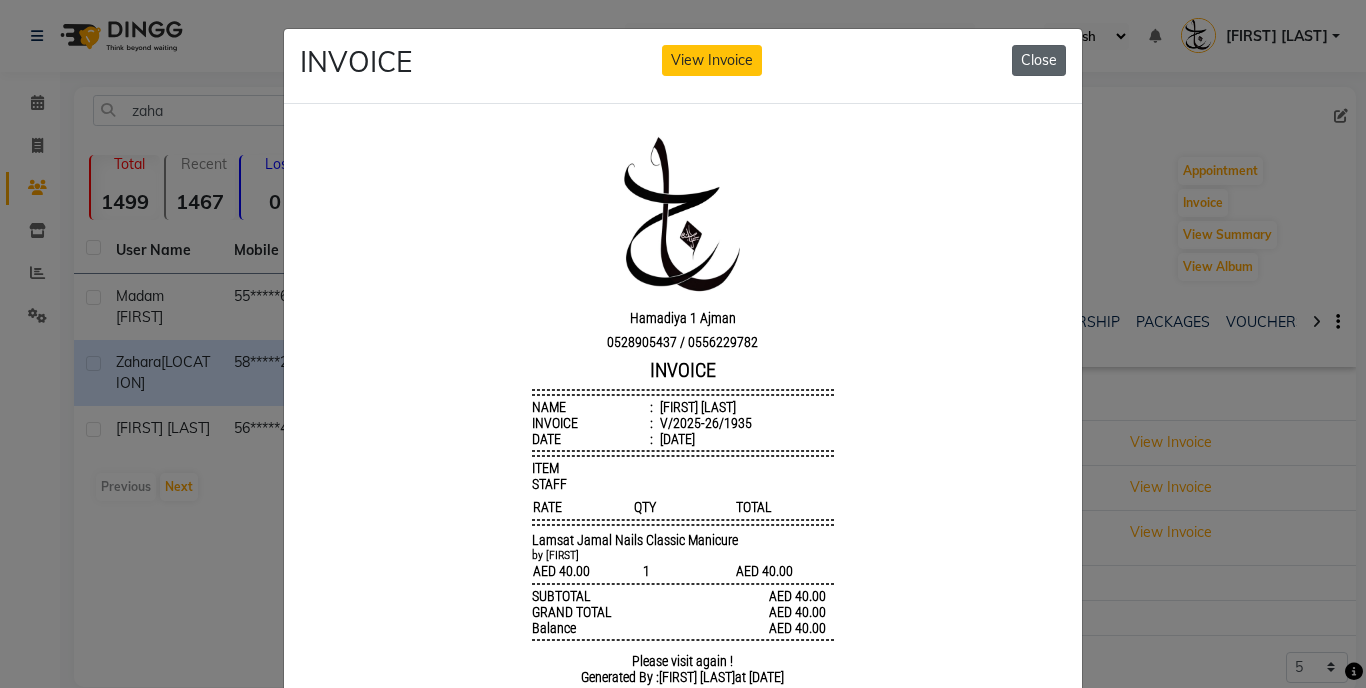 click on "Close" 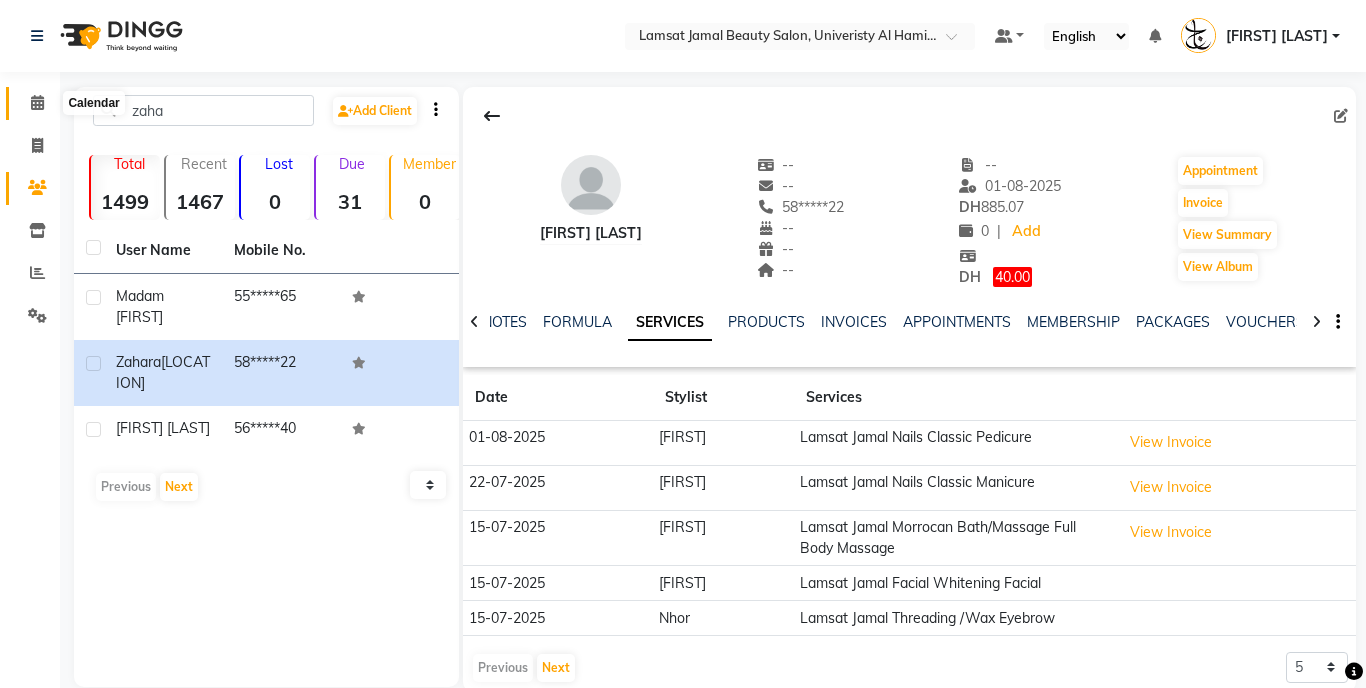 click 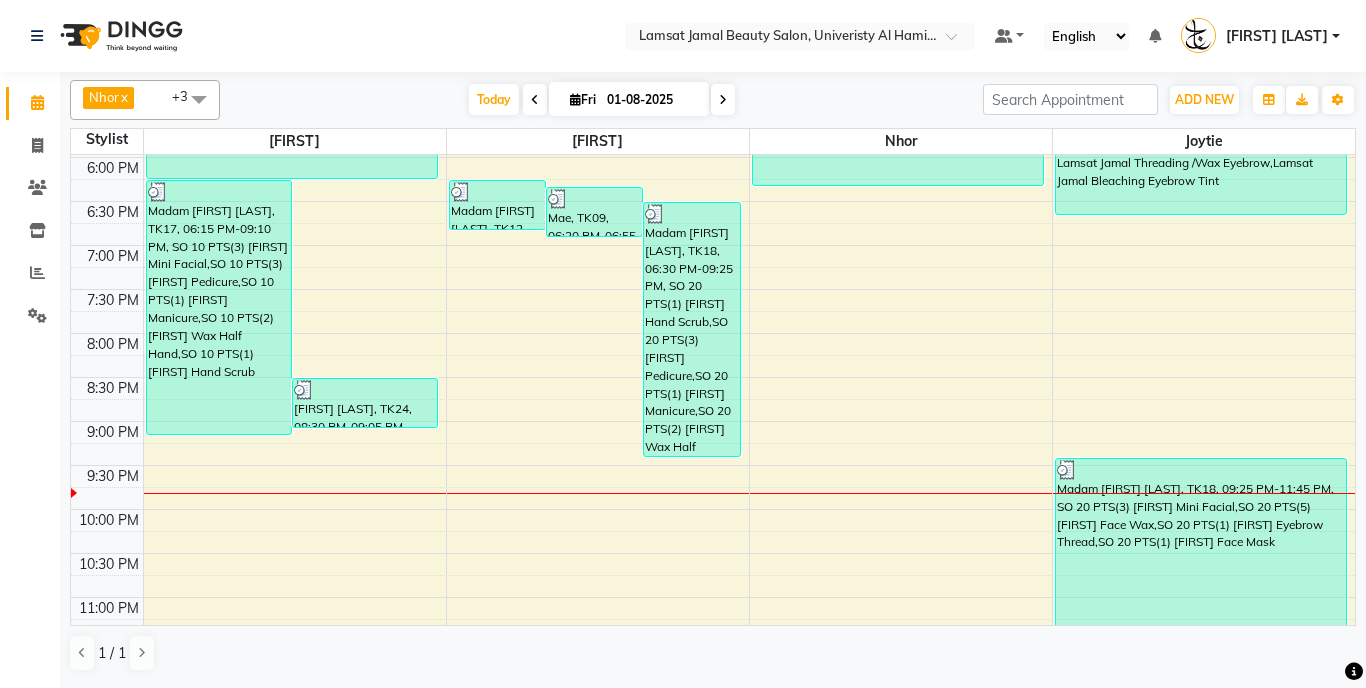 scroll, scrollTop: 838, scrollLeft: 0, axis: vertical 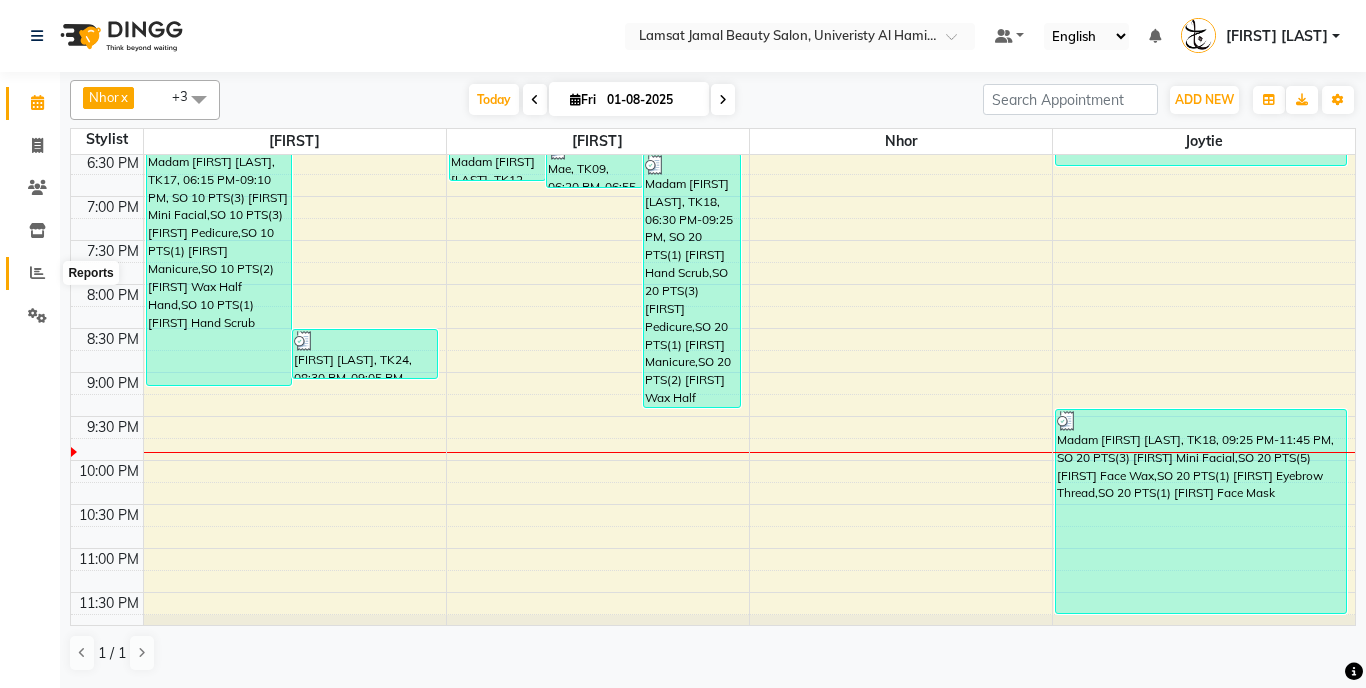 click 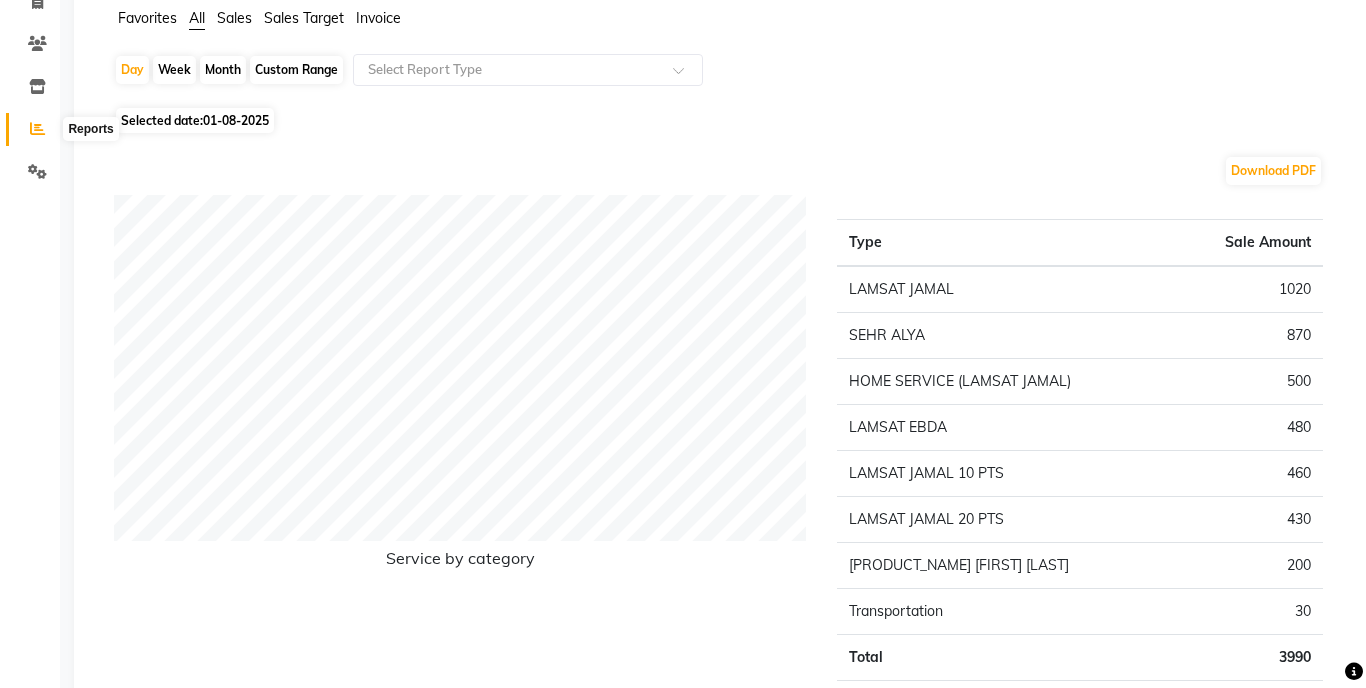 scroll, scrollTop: 0, scrollLeft: 0, axis: both 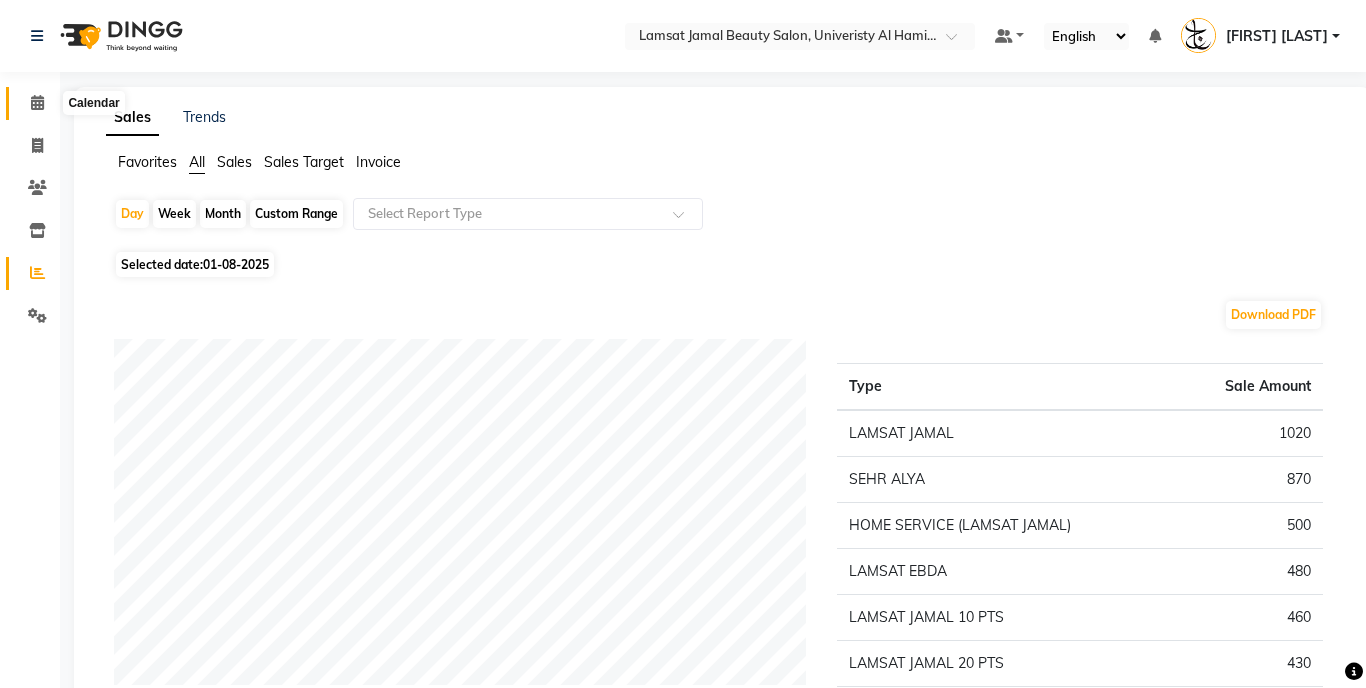 click 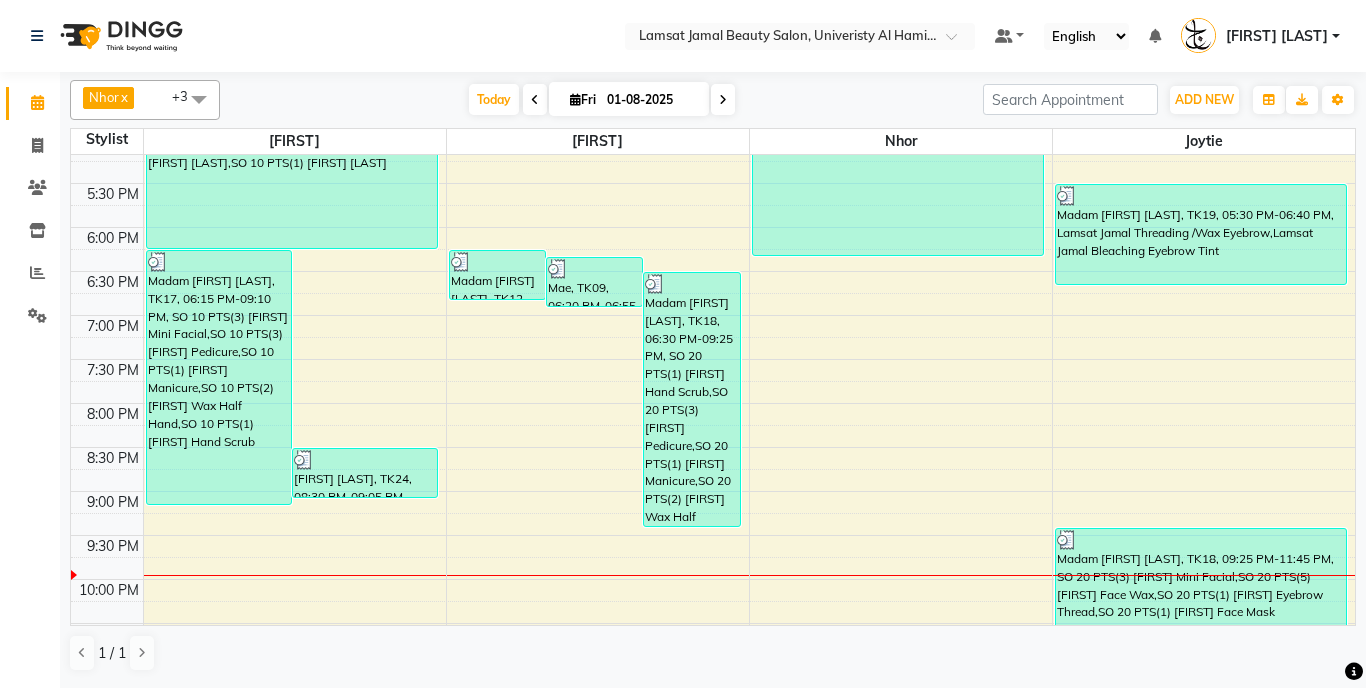 scroll, scrollTop: 828, scrollLeft: 0, axis: vertical 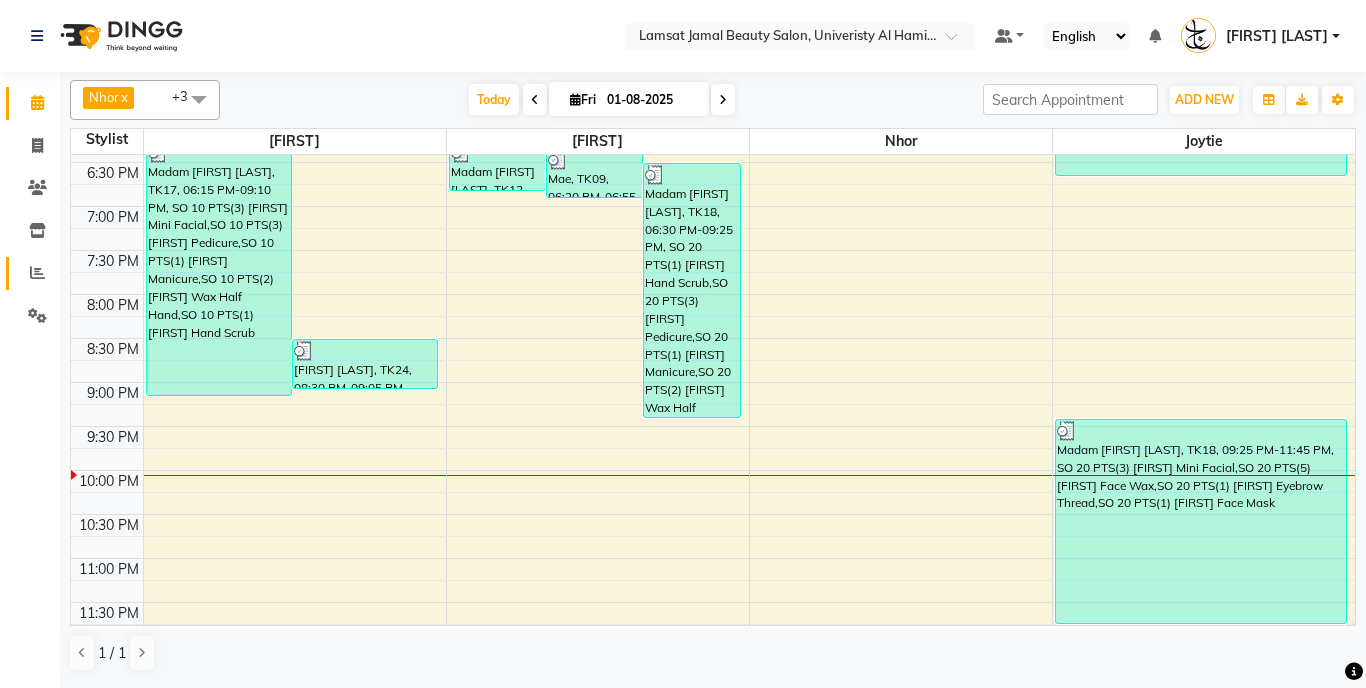 click 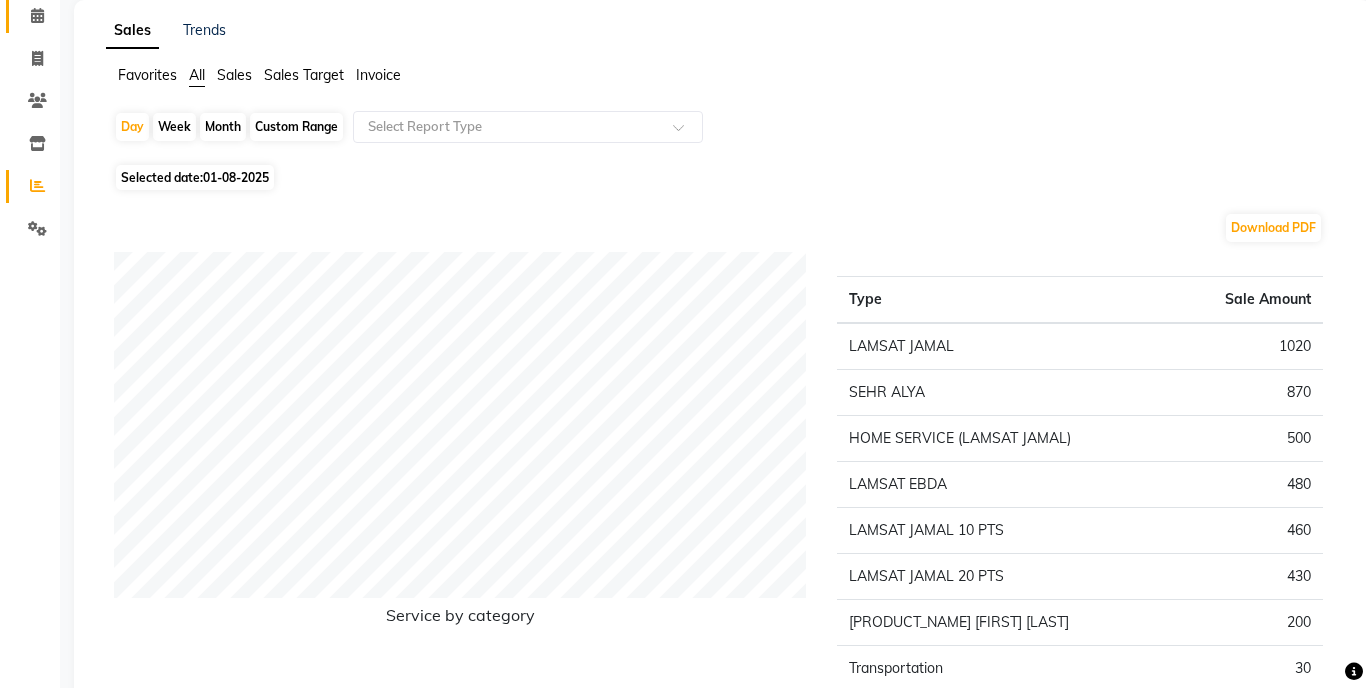 scroll, scrollTop: 138, scrollLeft: 0, axis: vertical 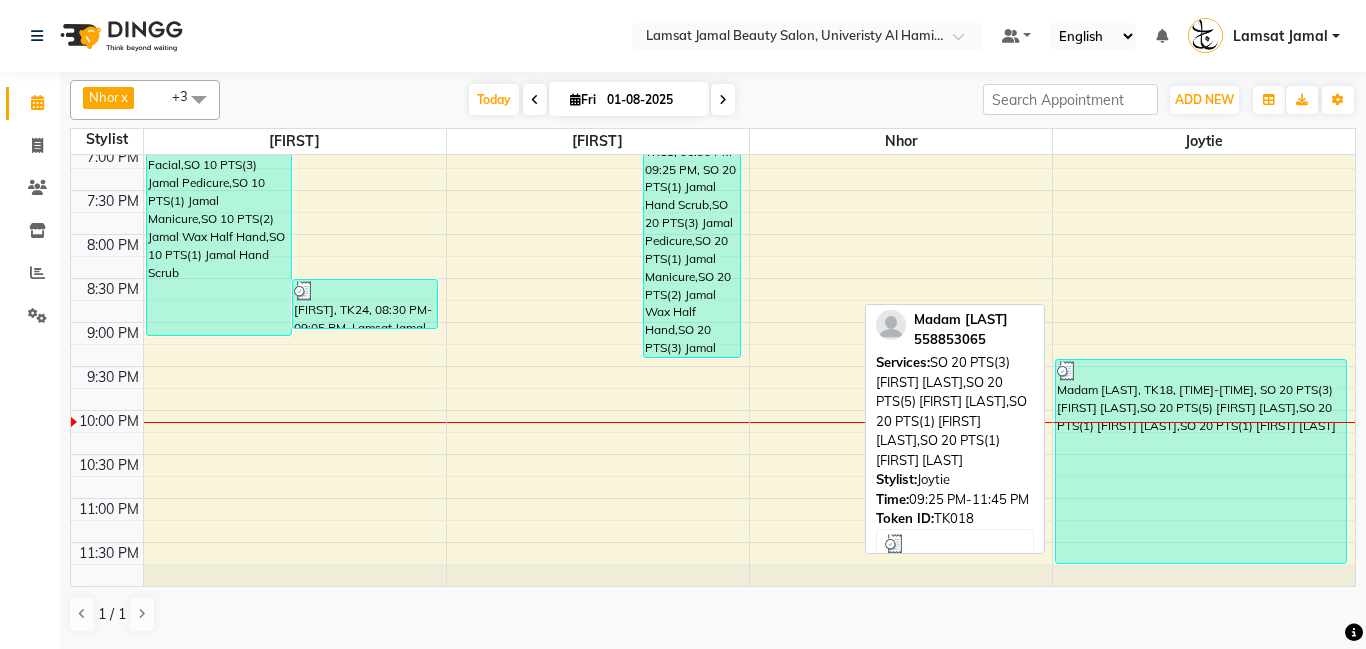 click on "9:00 AM 9:30 AM 10:00 AM 10:30 AM 11:00 AM 11:30 AM 12:00 PM 12:30 PM 1:00 PM 1:30 PM 2:00 PM 2:30 PM 3:00 PM 3:30 PM 4:00 PM 4:30 PM 5:00 PM 5:30 PM 6:00 PM 6:30 PM 7:00 PM 7:30 PM 8:00 PM 8:30 PM 9:00 PM 9:30 PM 10:00 PM 10:30 PM 11:00 PM 11:30 PM Madam [LAST], TK17, [TIME]-[TIME], SO 10 PTS(3) [FIRST] [LAST],SO 10 PTS(3) [FIRST] [LAST],SO 10 PTS(1) [FIRST] [LAST],SO 10 PTS(2) [FIRST] [LAST],SO 10 PTS(1) [FIRST] [LAST] Jocelle [LAST], TK24, [TIME]-[TIME], Lamsat [FIRST] [LAST]/[LAST] Lamsat [LAST] [LAST] Khalifa [LAST], TK02, [TIME]-[TIME], SO 10 PTS(5) [FIRST] [LAST],SO 10 PTS(3) [FIRST] [LAST],SO 10 PTS(2) [FIRST] [LAST] Madam [LAST], TK08, [TIME]-[TIME], Lamsat [FIRST] [LAST] Lamsat [FIRST] [LAST] zahara [LAST], TK11, [TIME]-[TIME], Lamsat [FIRST] [LAST] Madam [LAST], TK12, [TIME]-[TIME], Lamsat [FIRST] [LAST] [LAST],SO 10 PTS(3) [FIRST] [LAST],SO 10 PTS(1) [FIRST] [LAST]" at bounding box center [713, -74] 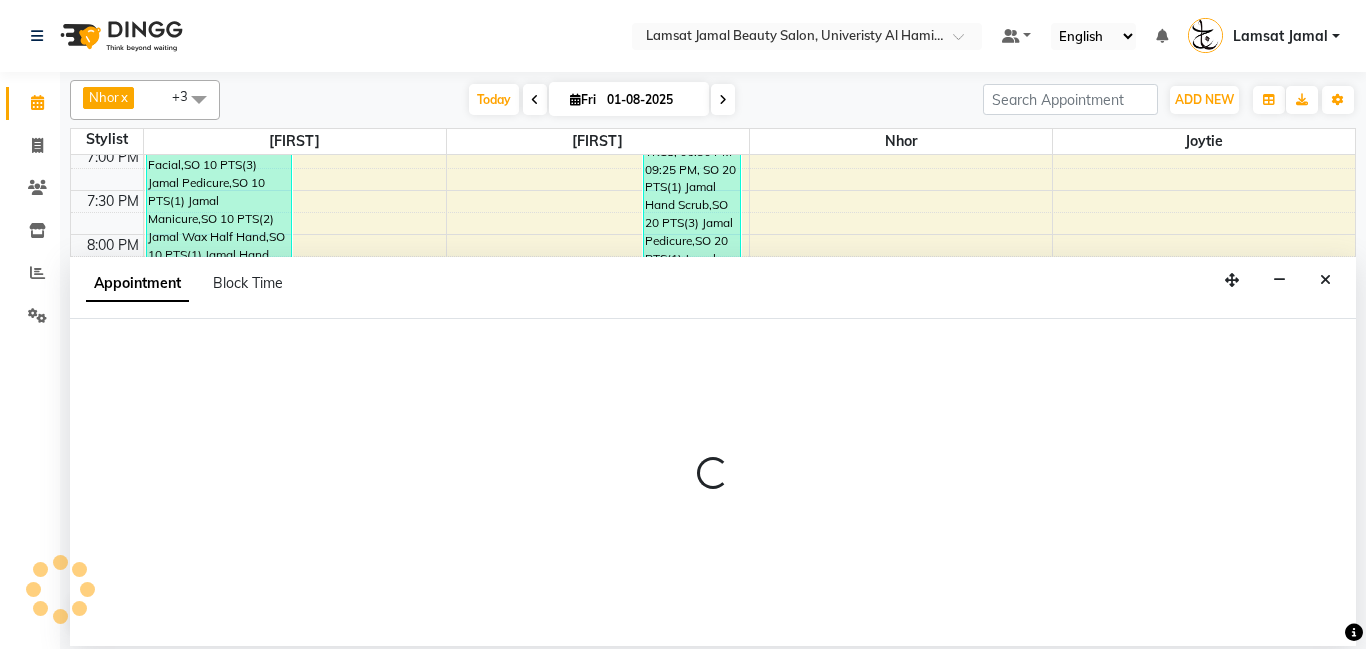 select on "79908" 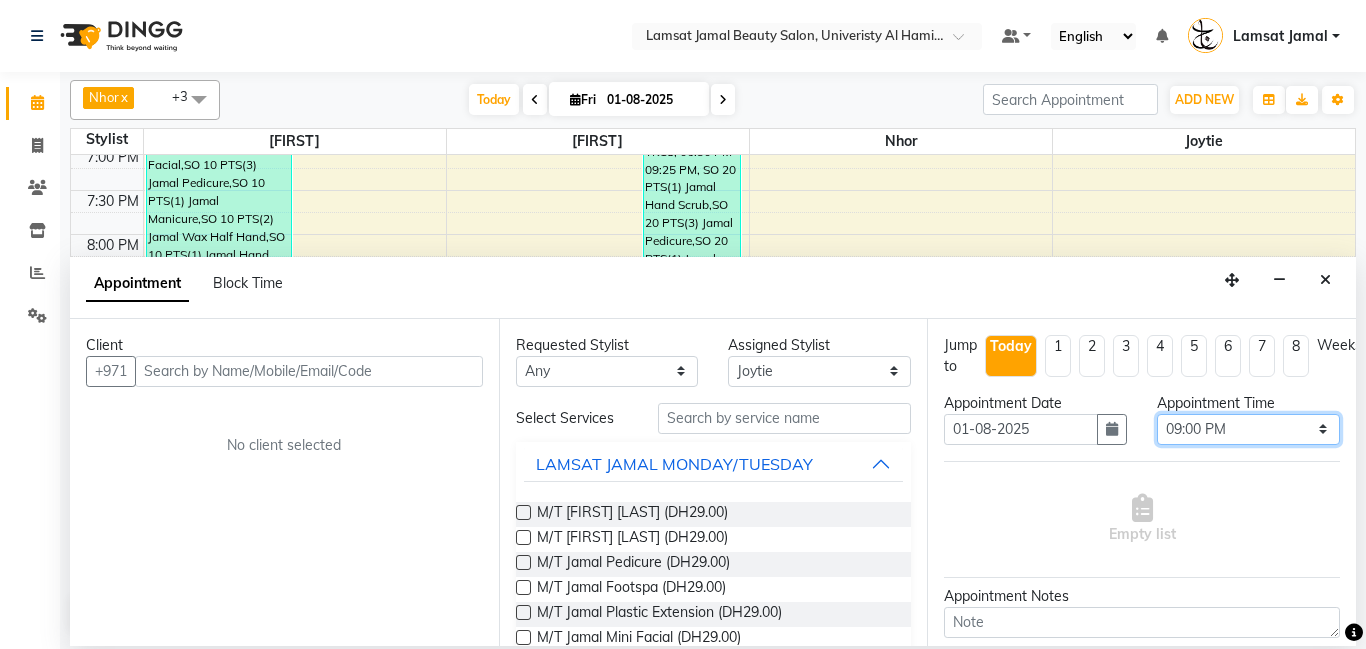 click on "Select 10:00 AM 10:05 AM 10:10 AM 10:15 AM 10:20 AM 10:25 AM 10:30 AM 10:35 AM 10:40 AM 10:45 AM 10:50 AM 10:55 AM 11:00 AM 11:05 AM 11:10 AM 11:15 AM 11:20 AM 11:25 AM 11:30 AM 11:35 AM 11:40 AM 11:45 AM 11:50 AM 11:55 AM 12:00 PM 12:05 PM 12:10 PM 12:15 PM 12:20 PM 12:25 PM 12:30 PM 12:35 PM 12:40 PM 12:45 PM 12:50 PM 12:55 PM 01:00 PM 01:05 PM 01:10 PM 01:15 PM 01:20 PM 01:25 PM 01:30 PM 01:35 PM 01:40 PM 01:45 PM 01:50 PM 01:55 PM 02:00 PM 02:05 PM 02:10 PM 02:15 PM 02:20 PM 02:25 PM 02:30 PM 02:35 PM 02:40 PM 02:45 PM 02:50 PM 02:55 PM 03:00 PM 03:05 PM 03:10 PM 03:15 PM 03:20 PM 03:25 PM 03:30 PM 03:35 PM 03:40 PM 03:45 PM 03:50 PM 03:55 PM 04:00 PM 04:05 PM 04:10 PM 04:15 PM 04:20 PM 04:25 PM 04:30 PM 04:35 PM 04:40 PM 04:45 PM 04:50 PM 04:55 PM 05:00 PM 05:05 PM 05:10 PM 05:15 PM 05:20 PM 05:25 PM 05:30 PM 05:35 PM 05:40 PM 05:45 PM 05:50 PM 05:55 PM 06:00 PM 06:05 PM 06:10 PM 06:15 PM 06:20 PM 06:25 PM 06:30 PM 06:35 PM 06:40 PM 06:45 PM 06:50 PM 06:55 PM 07:00 PM 07:05 PM 07:10 PM 07:15 PM 07:20 PM" at bounding box center (1248, 429) 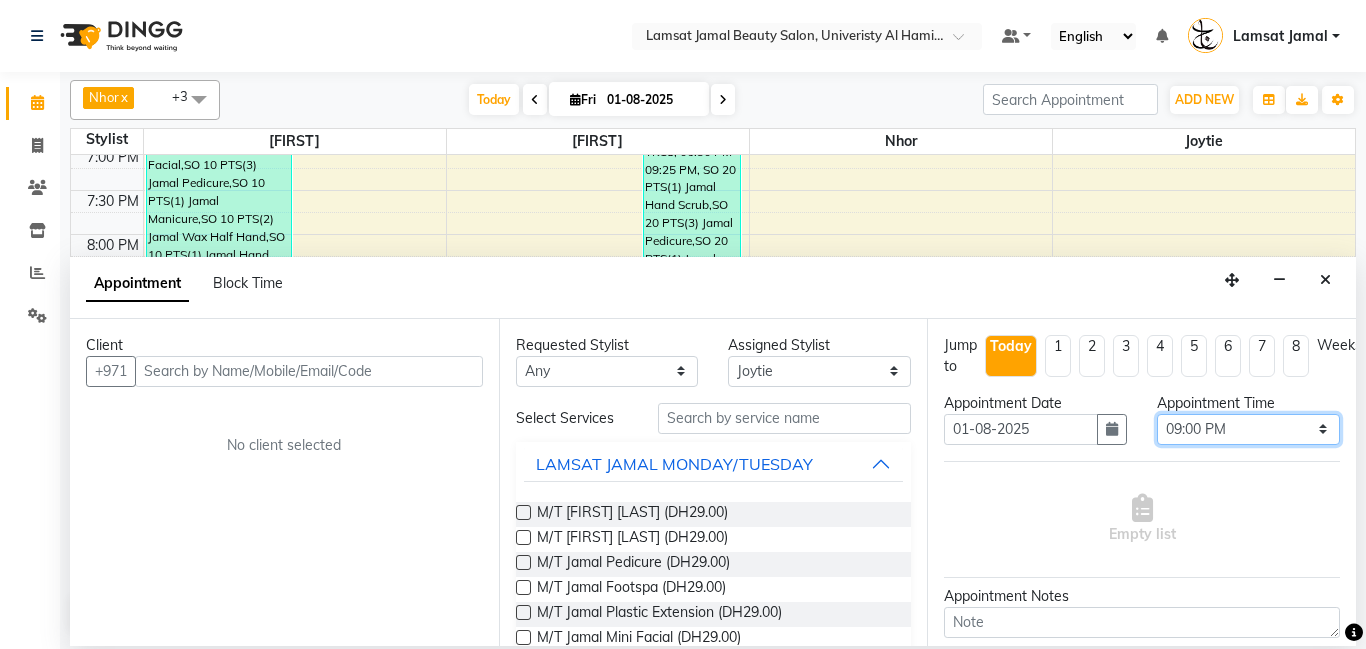 select on "1290" 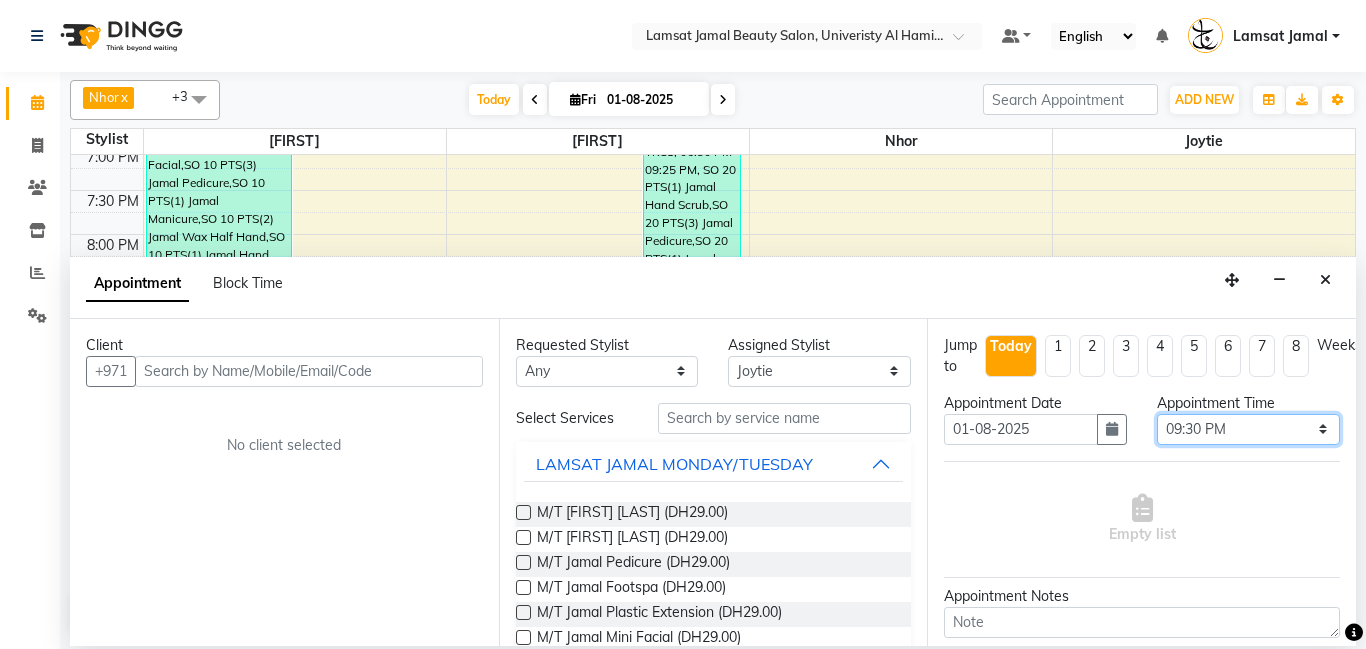 click on "Select 10:00 AM 10:05 AM 10:10 AM 10:15 AM 10:20 AM 10:25 AM 10:30 AM 10:35 AM 10:40 AM 10:45 AM 10:50 AM 10:55 AM 11:00 AM 11:05 AM 11:10 AM 11:15 AM 11:20 AM 11:25 AM 11:30 AM 11:35 AM 11:40 AM 11:45 AM 11:50 AM 11:55 AM 12:00 PM 12:05 PM 12:10 PM 12:15 PM 12:20 PM 12:25 PM 12:30 PM 12:35 PM 12:40 PM 12:45 PM 12:50 PM 12:55 PM 01:00 PM 01:05 PM 01:10 PM 01:15 PM 01:20 PM 01:25 PM 01:30 PM 01:35 PM 01:40 PM 01:45 PM 01:50 PM 01:55 PM 02:00 PM 02:05 PM 02:10 PM 02:15 PM 02:20 PM 02:25 PM 02:30 PM 02:35 PM 02:40 PM 02:45 PM 02:50 PM 02:55 PM 03:00 PM 03:05 PM 03:10 PM 03:15 PM 03:20 PM 03:25 PM 03:30 PM 03:35 PM 03:40 PM 03:45 PM 03:50 PM 03:55 PM 04:00 PM 04:05 PM 04:10 PM 04:15 PM 04:20 PM 04:25 PM 04:30 PM 04:35 PM 04:40 PM 04:45 PM 04:50 PM 04:55 PM 05:00 PM 05:05 PM 05:10 PM 05:15 PM 05:20 PM 05:25 PM 05:30 PM 05:35 PM 05:40 PM 05:45 PM 05:50 PM 05:55 PM 06:00 PM 06:05 PM 06:10 PM 06:15 PM 06:20 PM 06:25 PM 06:30 PM 06:35 PM 06:40 PM 06:45 PM 06:50 PM 06:55 PM 07:00 PM 07:05 PM 07:10 PM 07:15 PM 07:20 PM" at bounding box center [1248, 429] 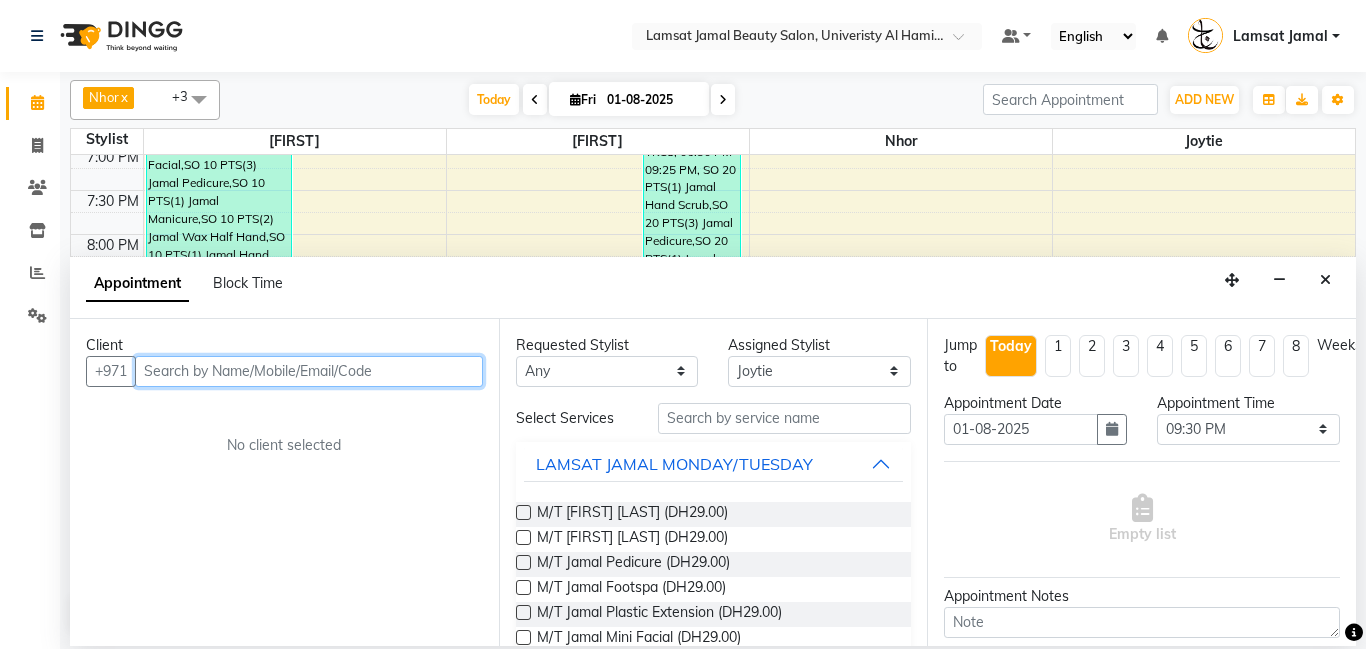 click at bounding box center (309, 371) 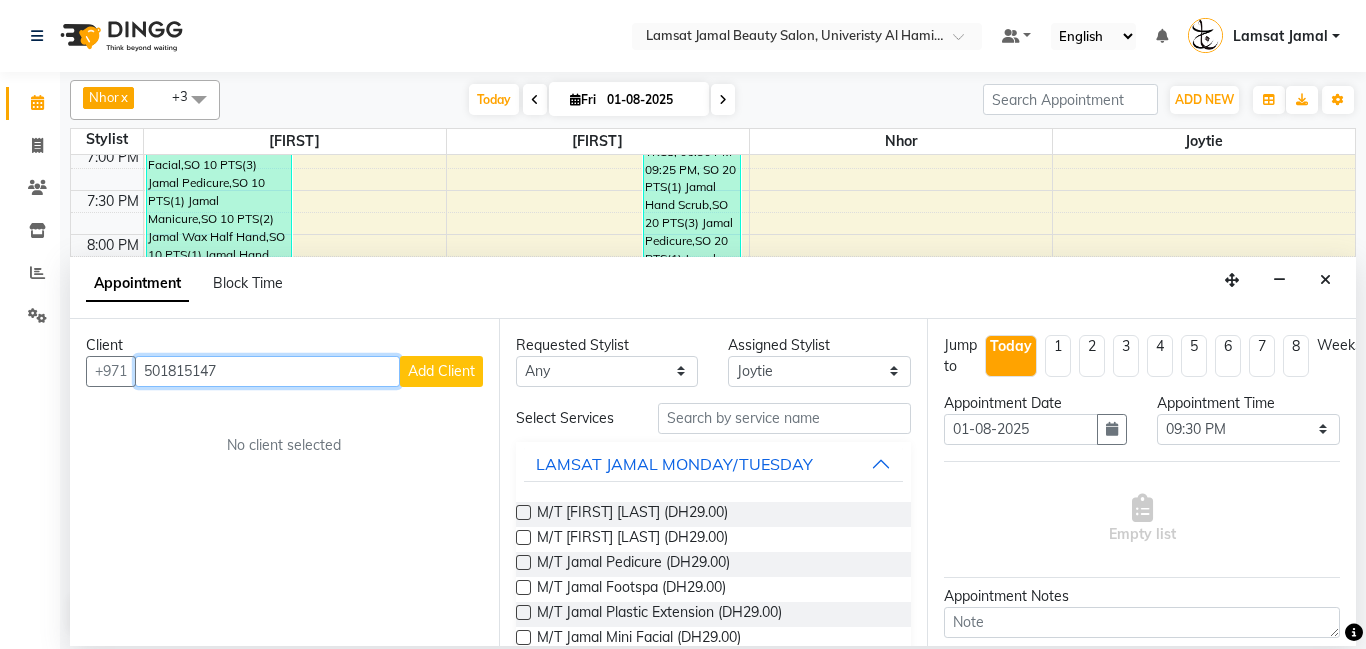 type on "501815147" 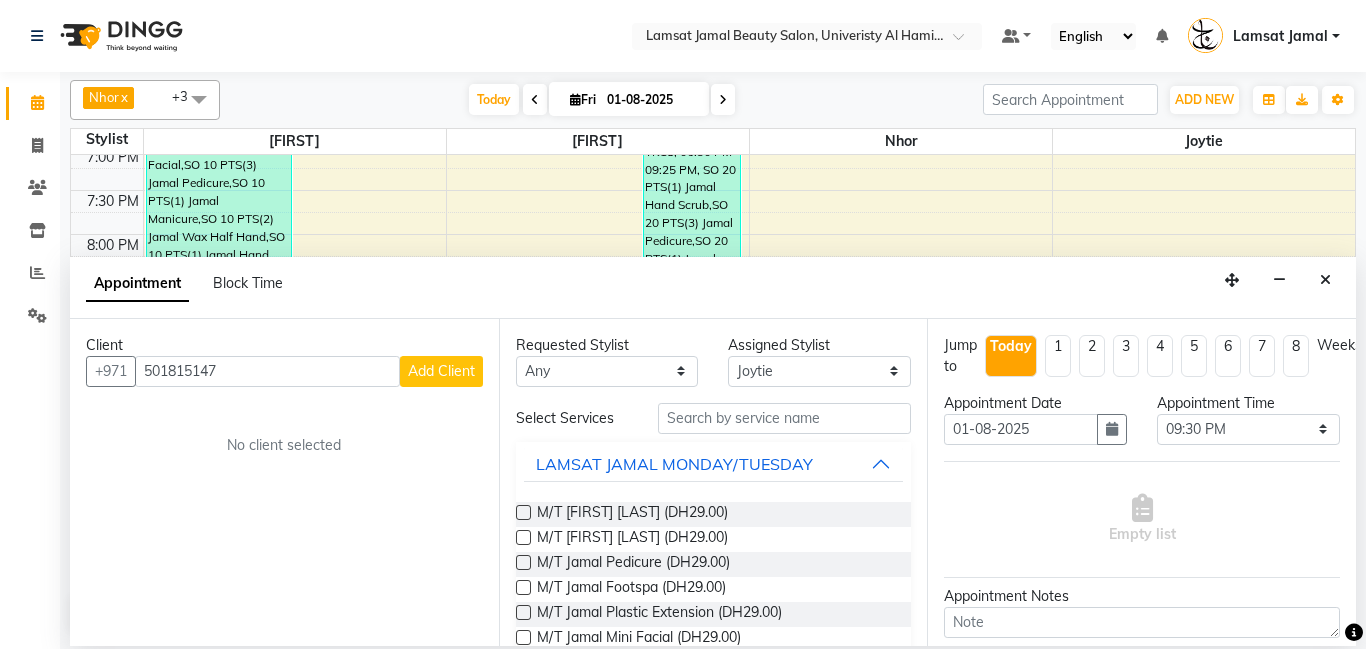 click on "Add Client" at bounding box center (441, 371) 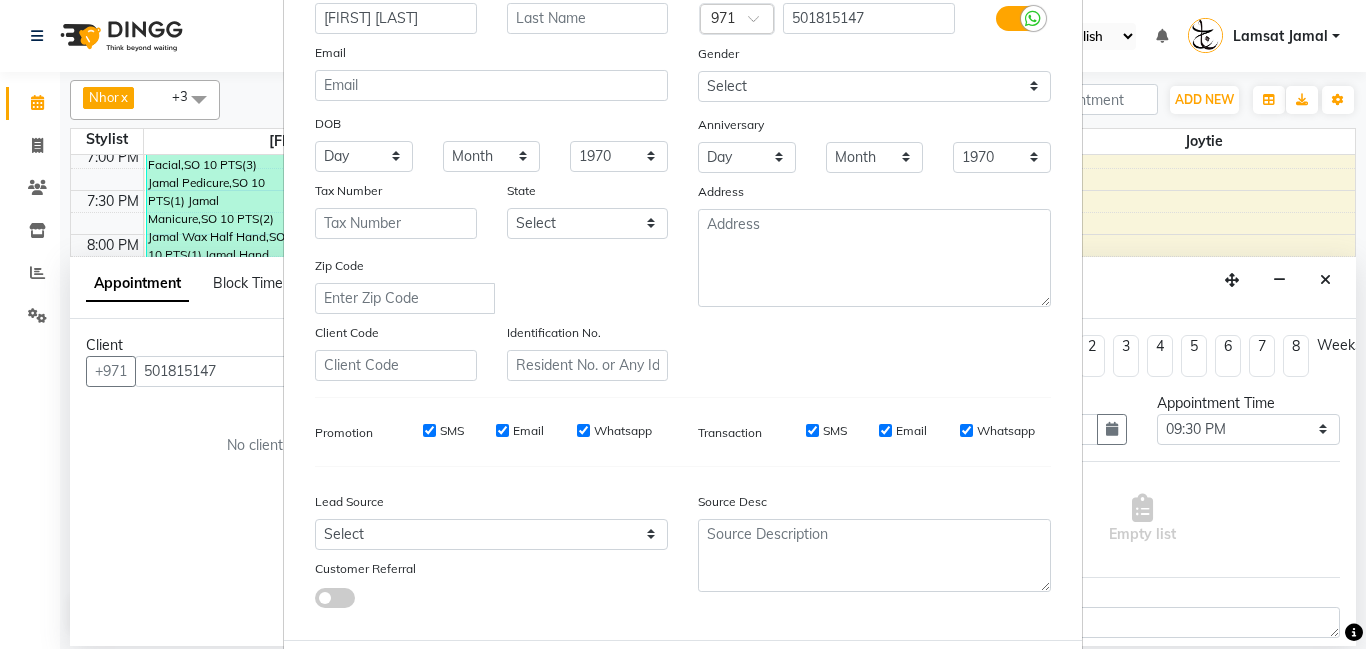 scroll, scrollTop: 274, scrollLeft: 0, axis: vertical 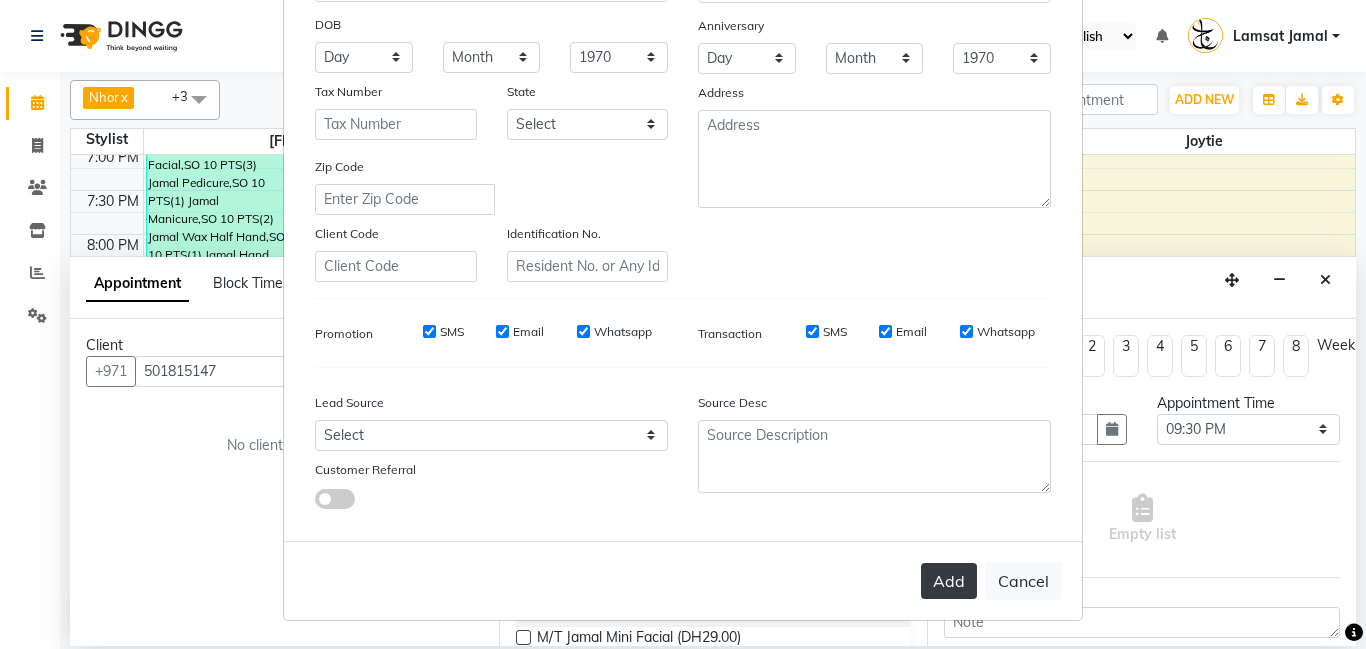 type on "Laila Morocco" 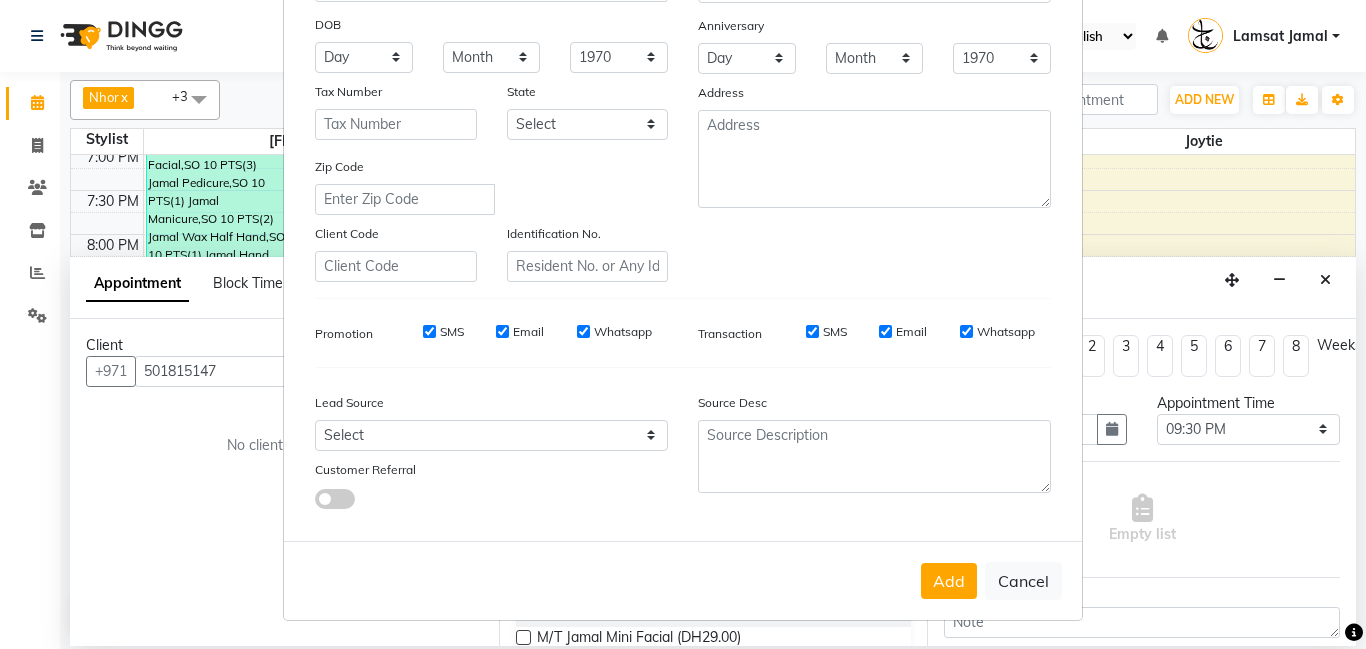 click on "Add" at bounding box center [949, 581] 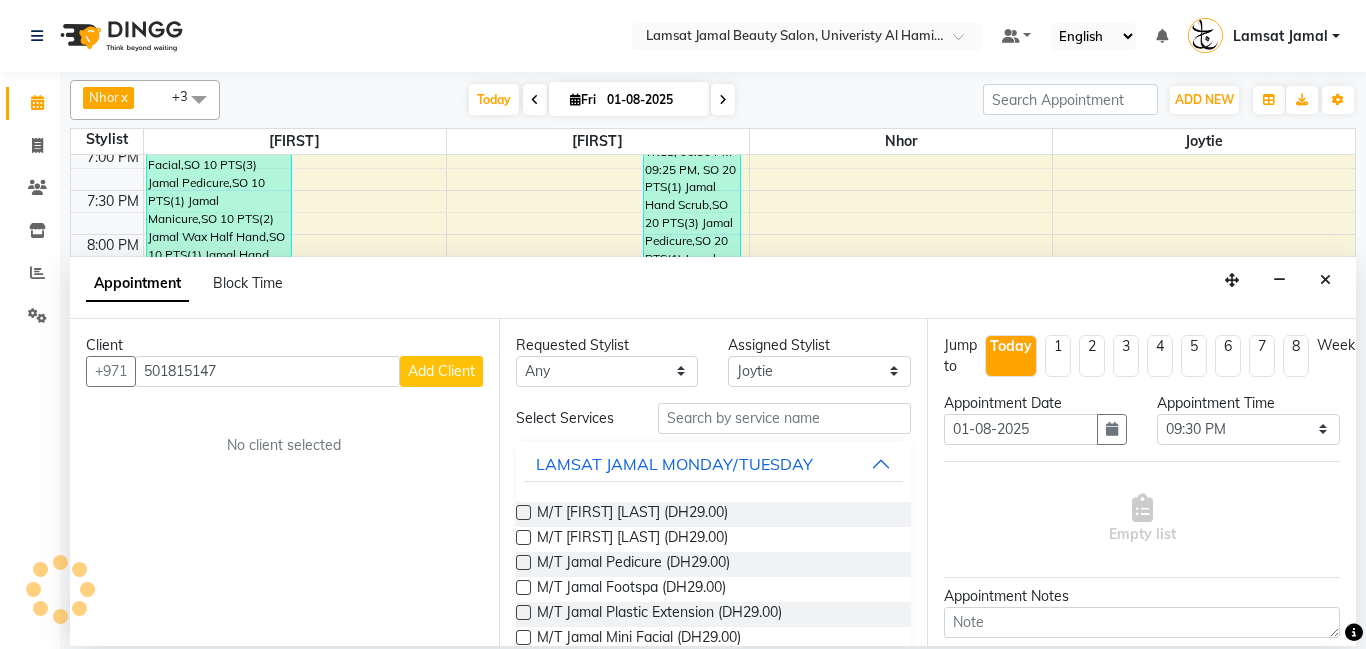 type on "50*****47" 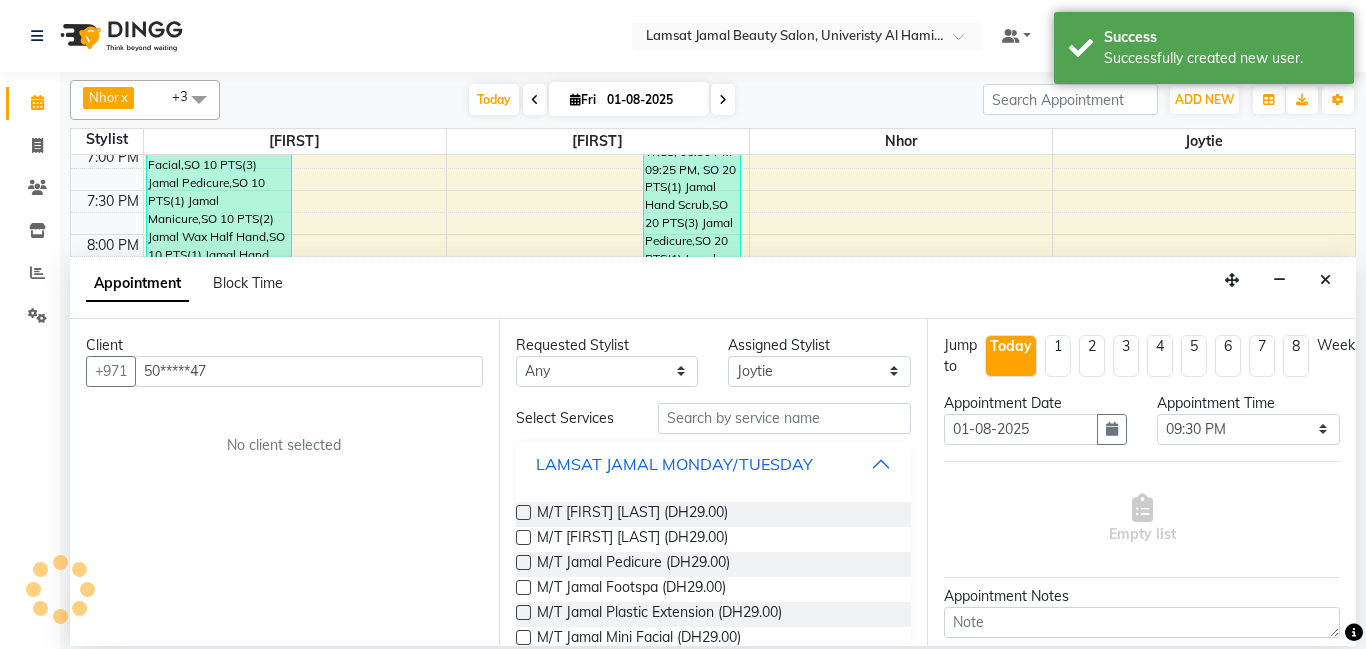 click on "LAMSAT JAMAL MONDAY/TUESDAY" at bounding box center (714, 464) 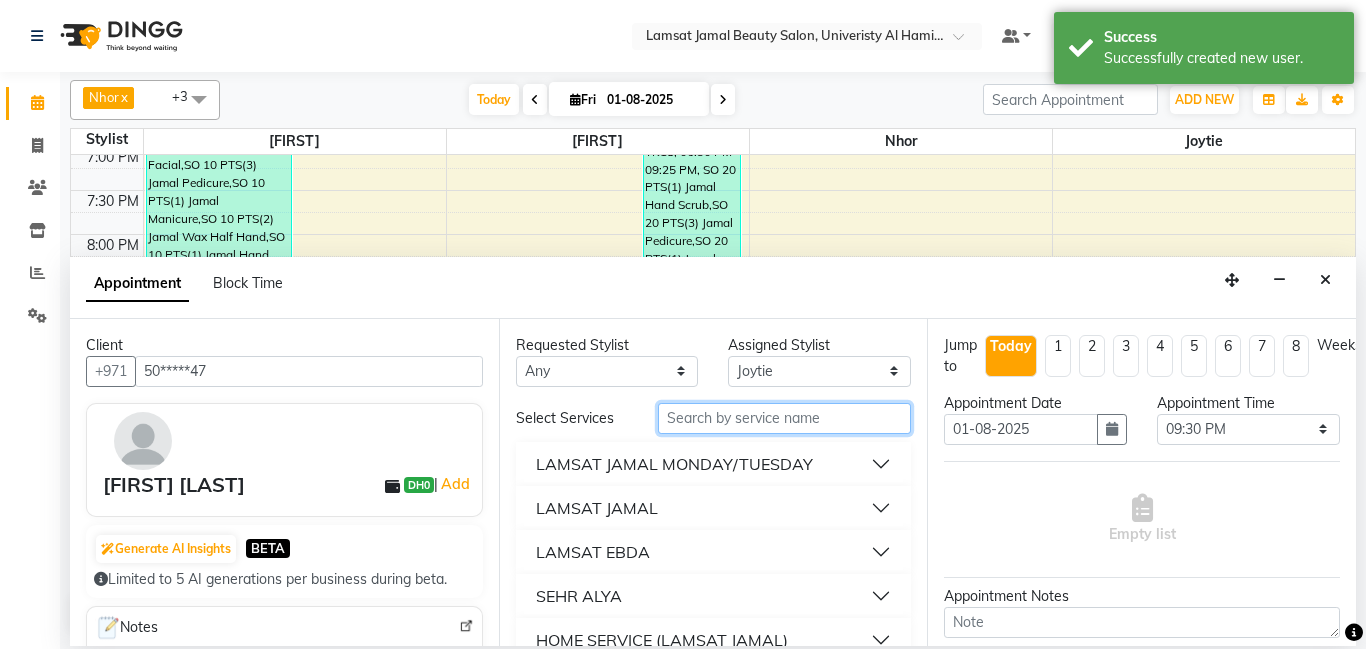 click at bounding box center [785, 418] 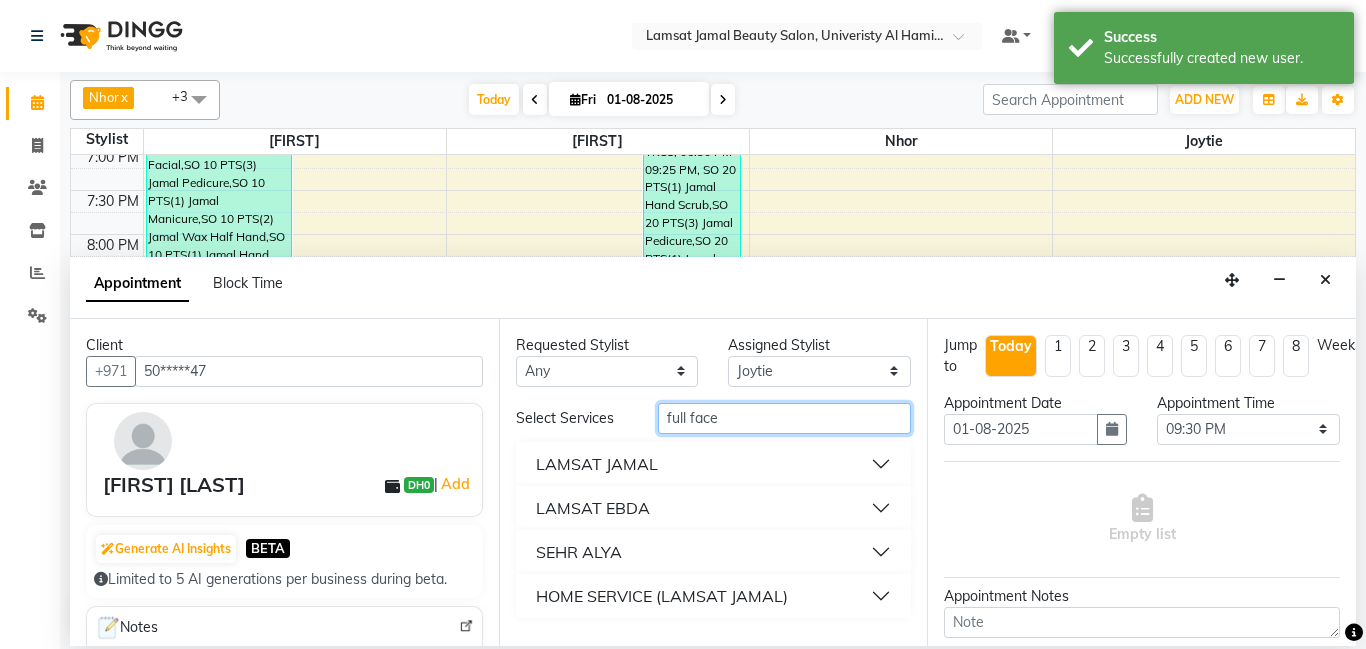 type on "full face" 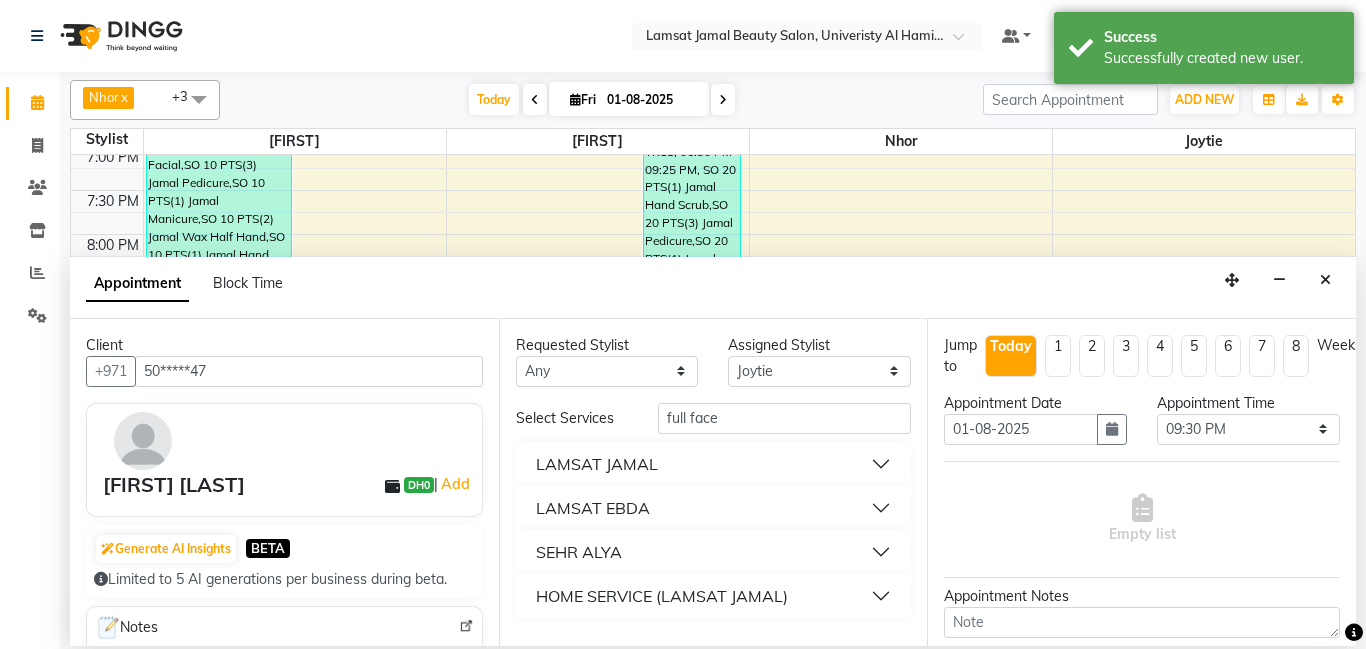 click on "LAMSAT JAMAL" at bounding box center [714, 464] 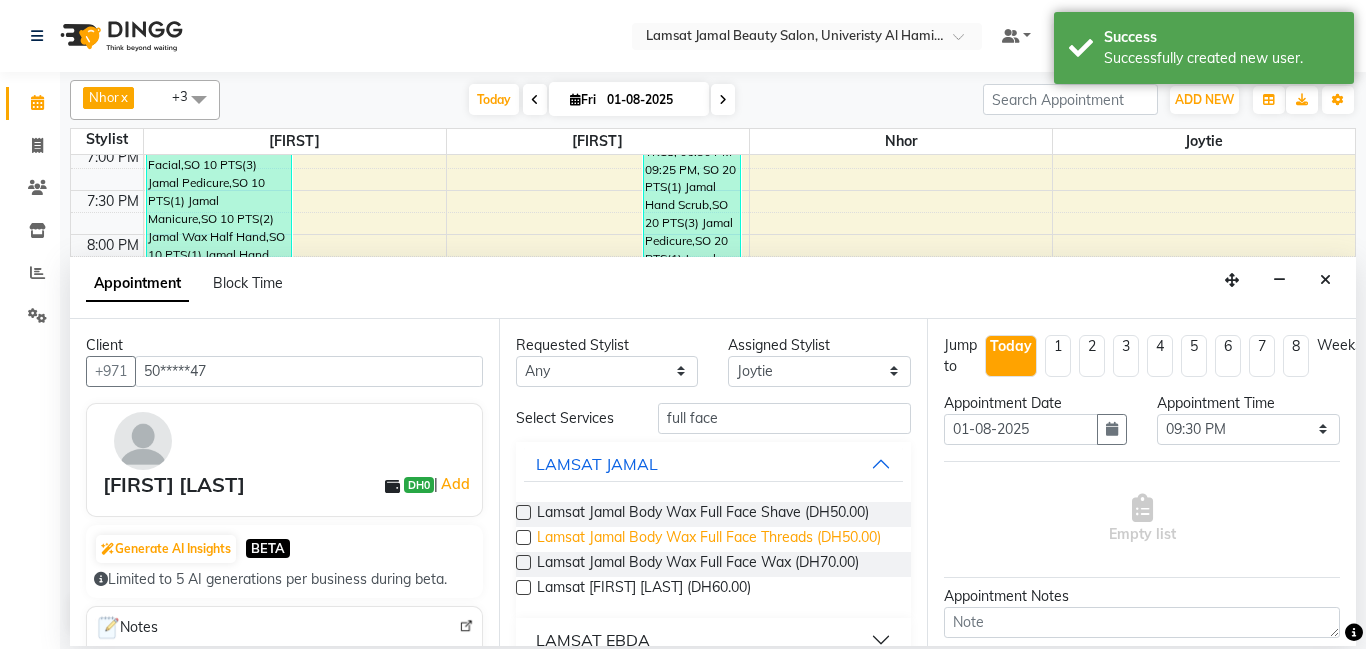 click on "Lamsat Jamal Body Wax Full Face Threads (DH50.00)" at bounding box center (709, 539) 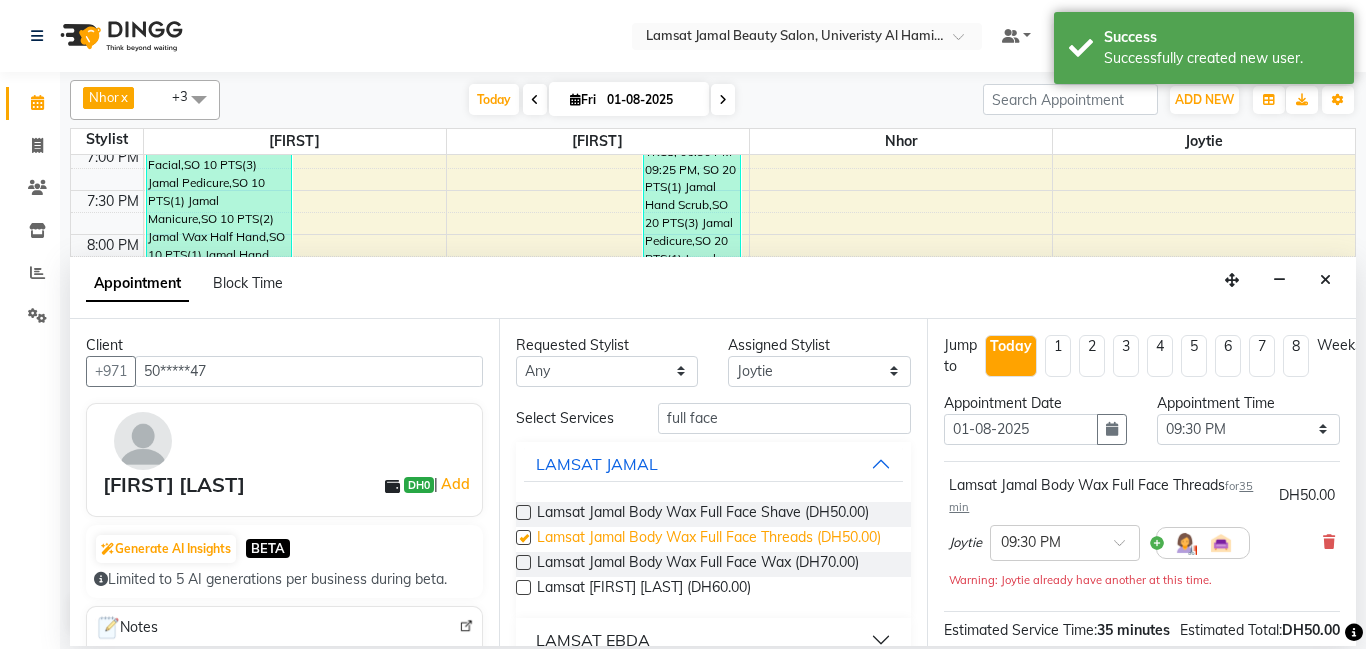 checkbox on "false" 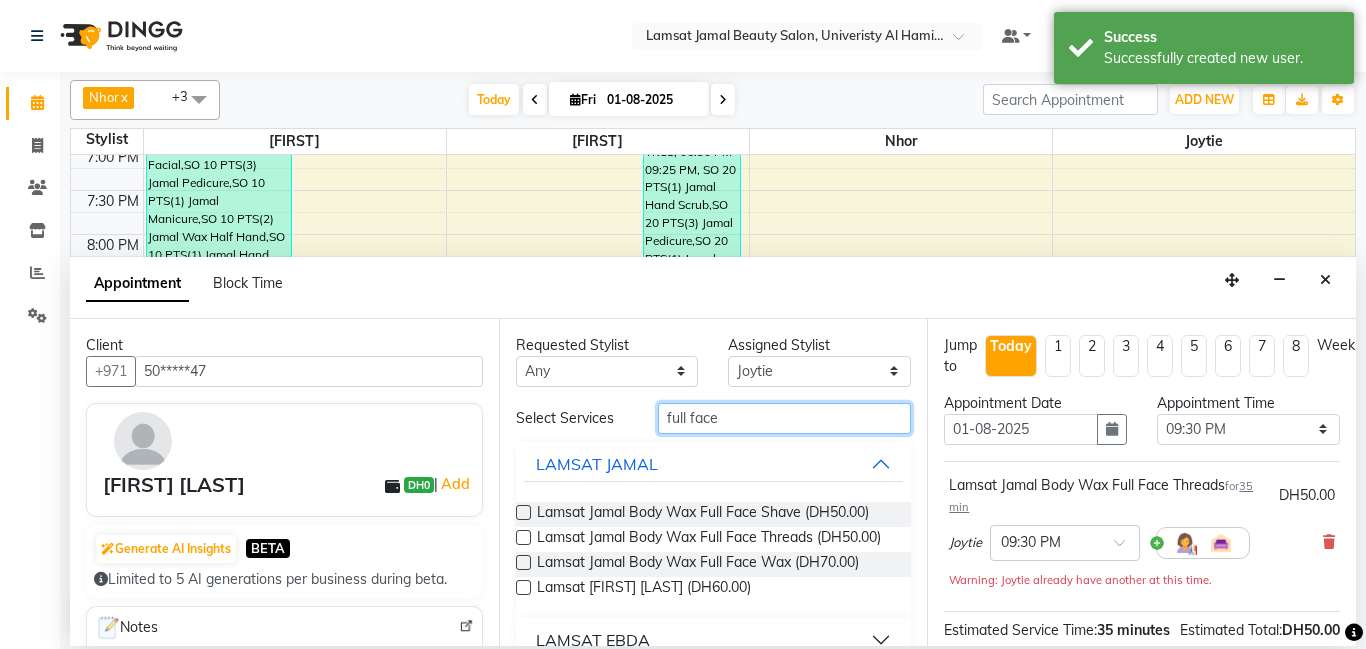 click on "full face" at bounding box center [785, 418] 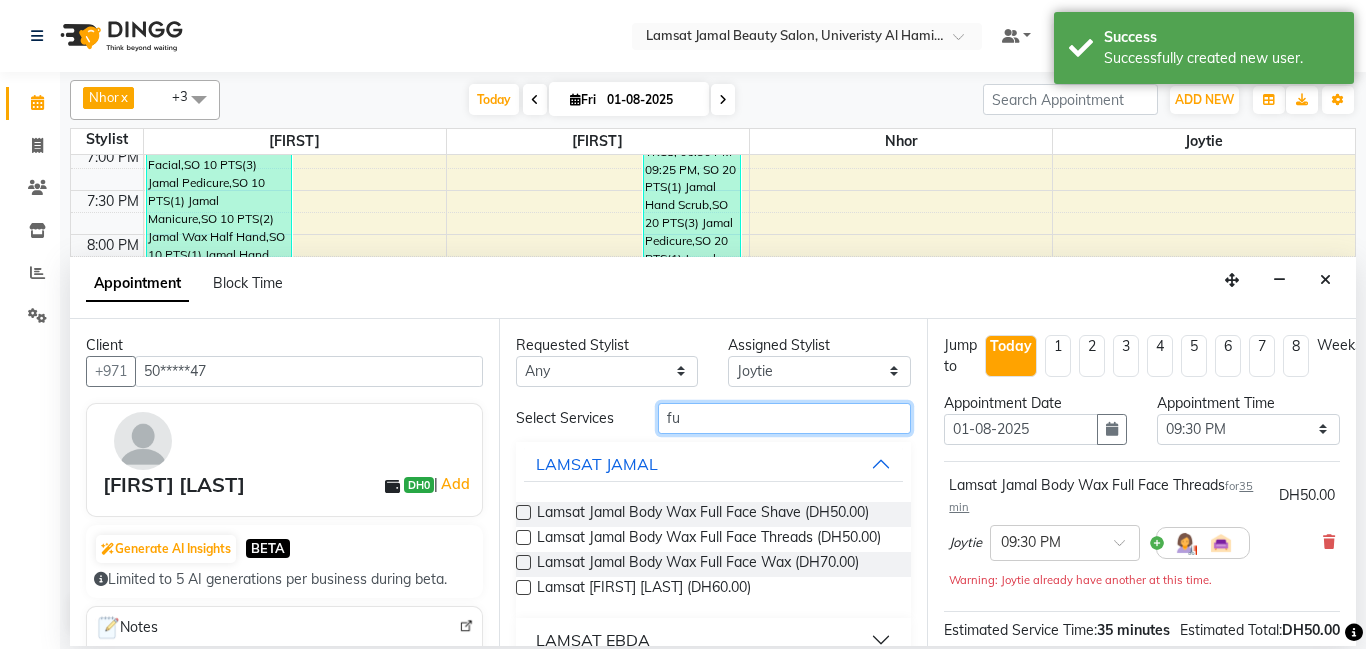 type on "f" 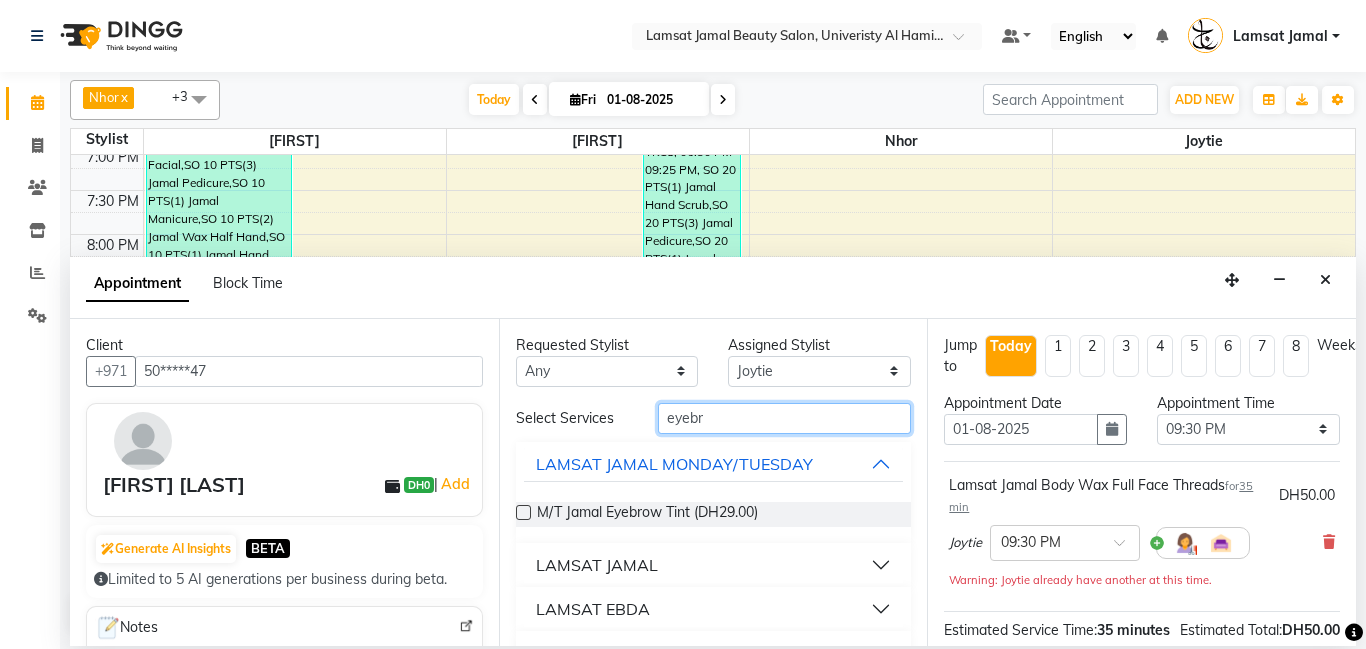 type on "eyebr" 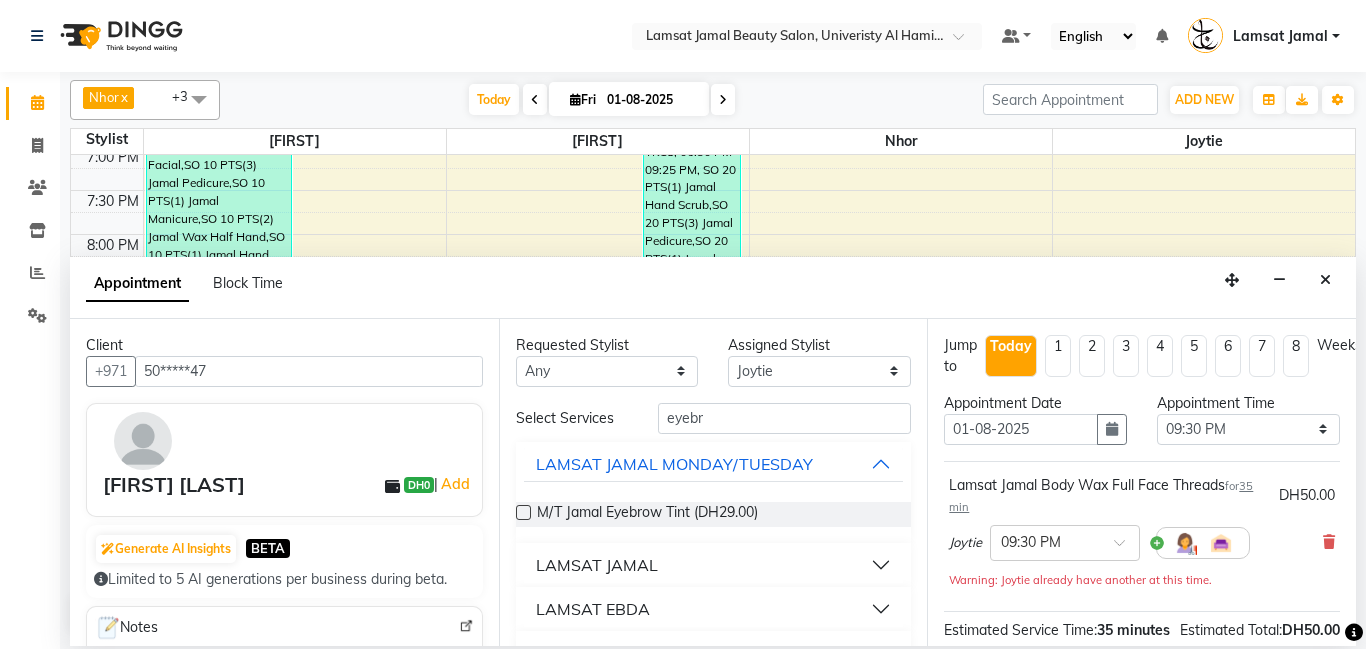 click on "LAMSAT JAMAL" at bounding box center (714, 565) 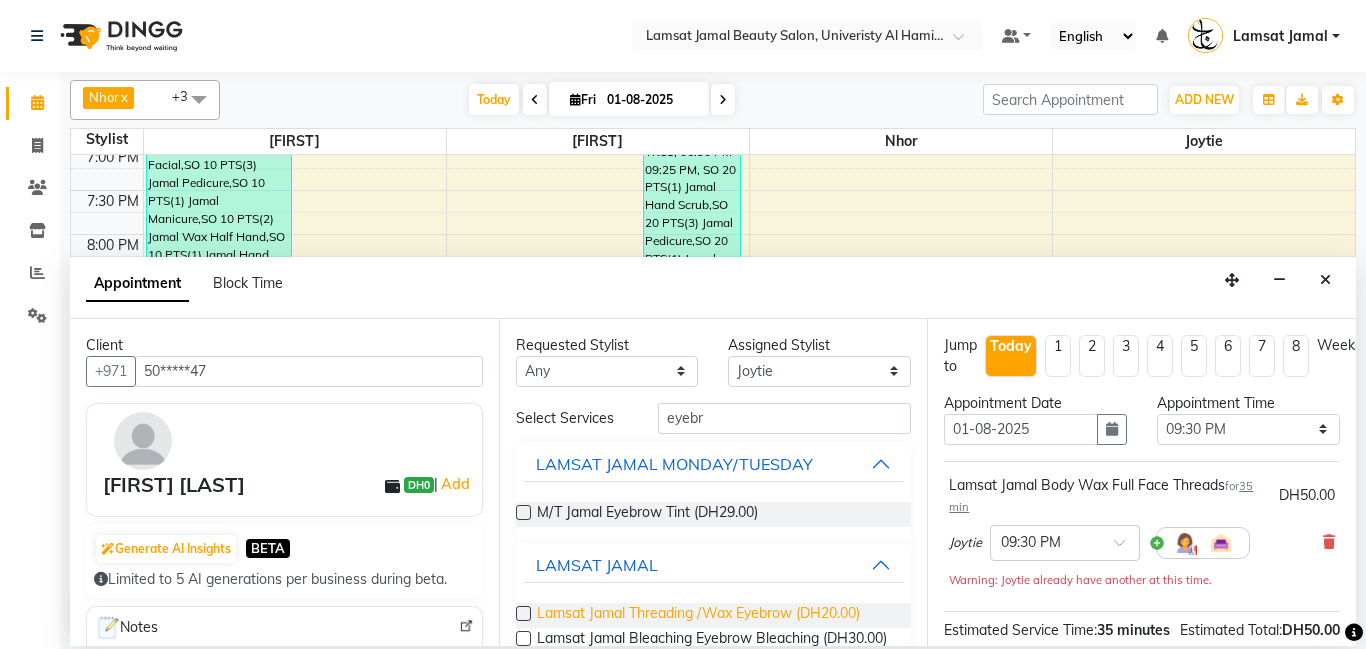 click on "Lamsat Jamal Threading /Wax Eyebrow (DH20.00)" at bounding box center (698, 615) 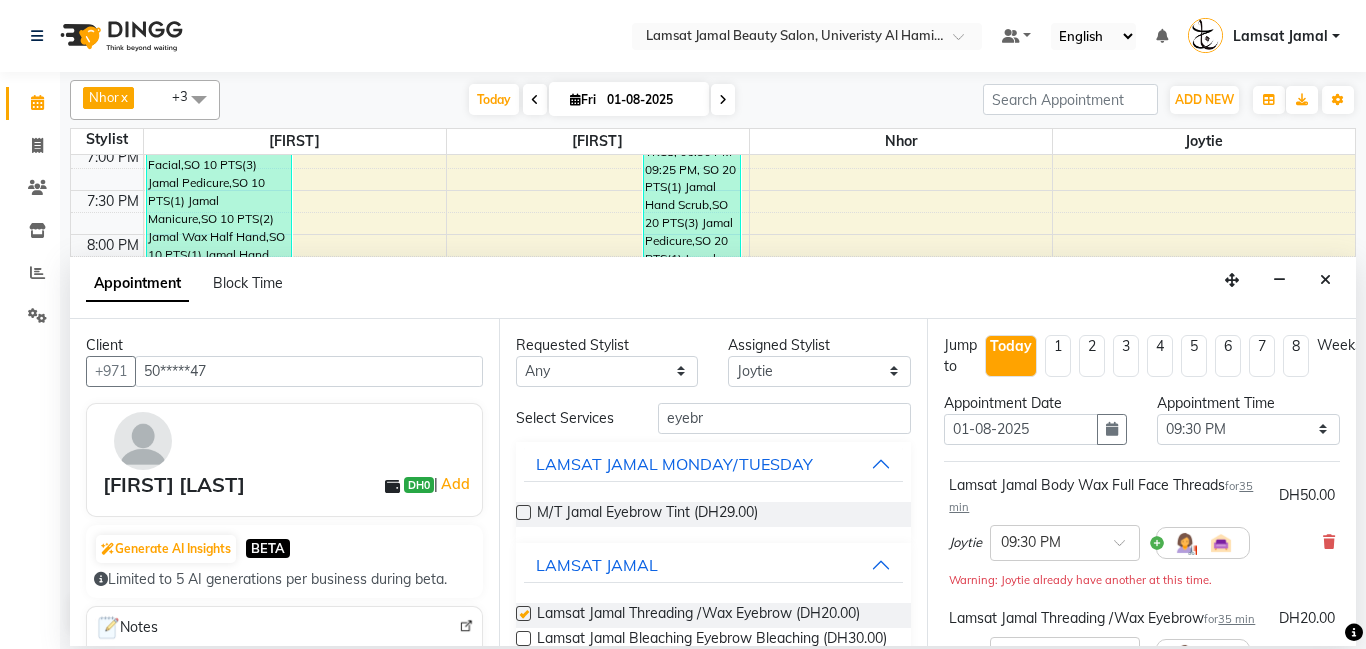 checkbox on "false" 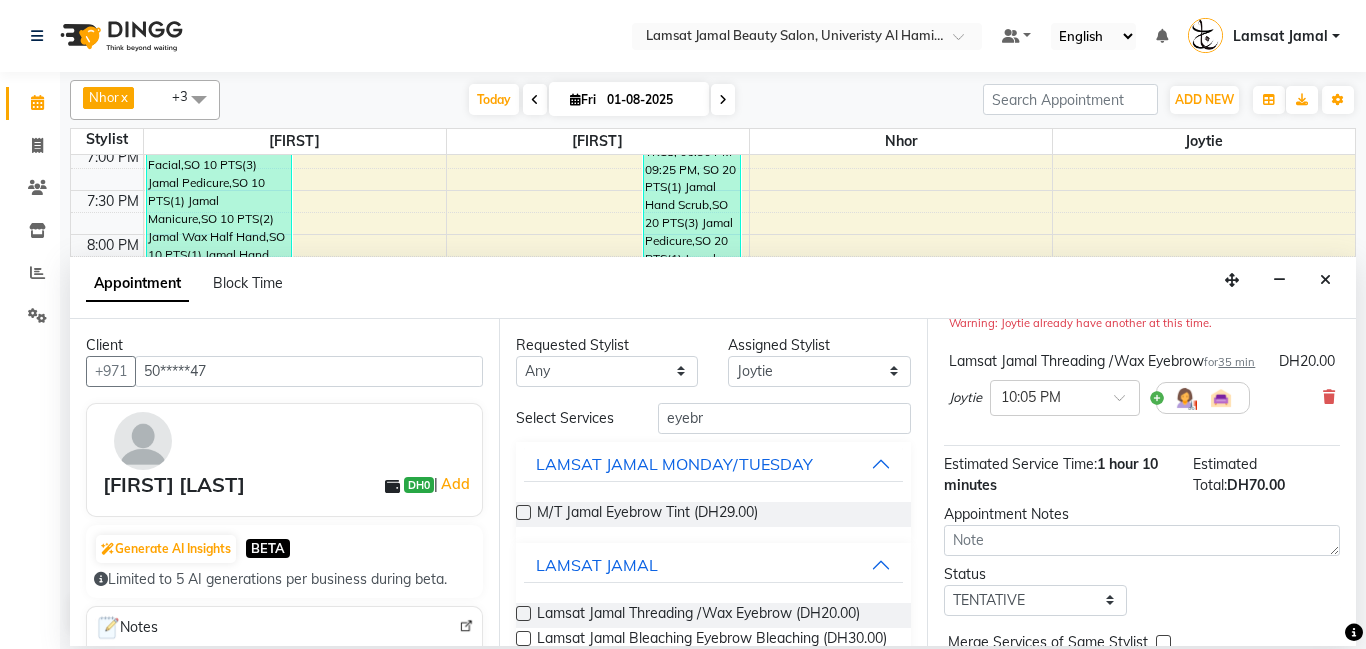 scroll, scrollTop: 353, scrollLeft: 0, axis: vertical 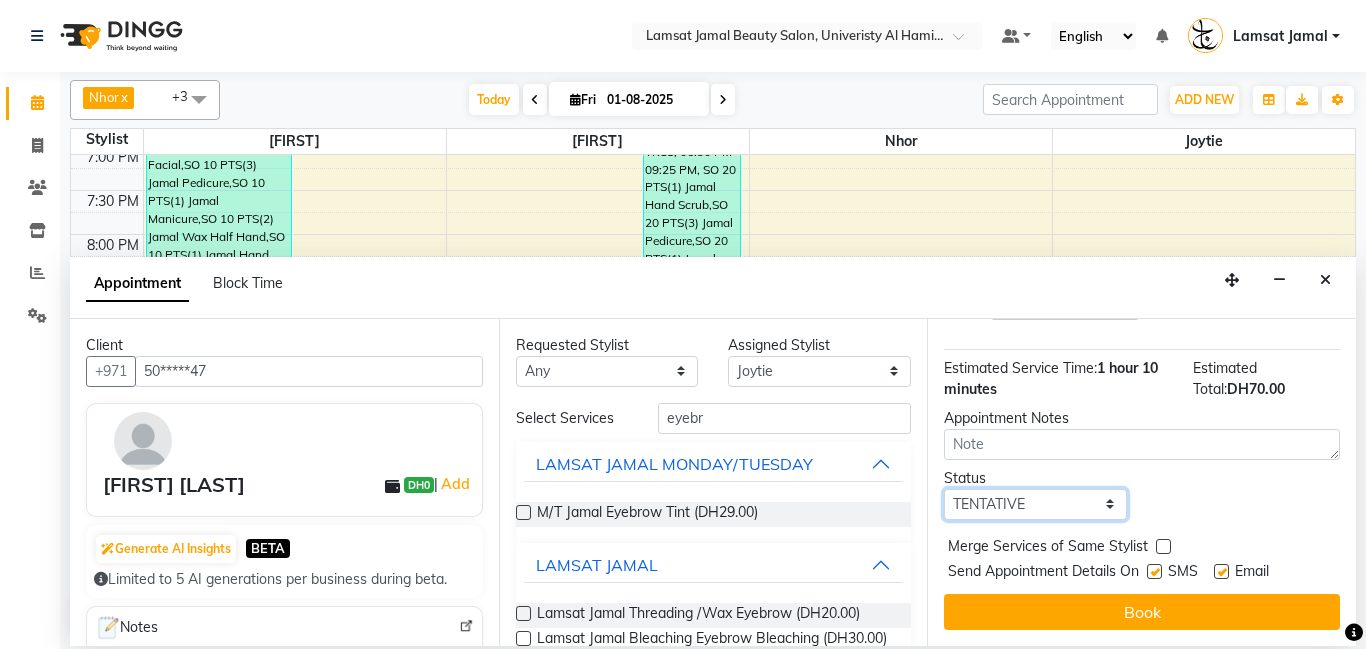 click on "Select TENTATIVE CONFIRM CHECK-IN UPCOMING" at bounding box center (1035, 504) 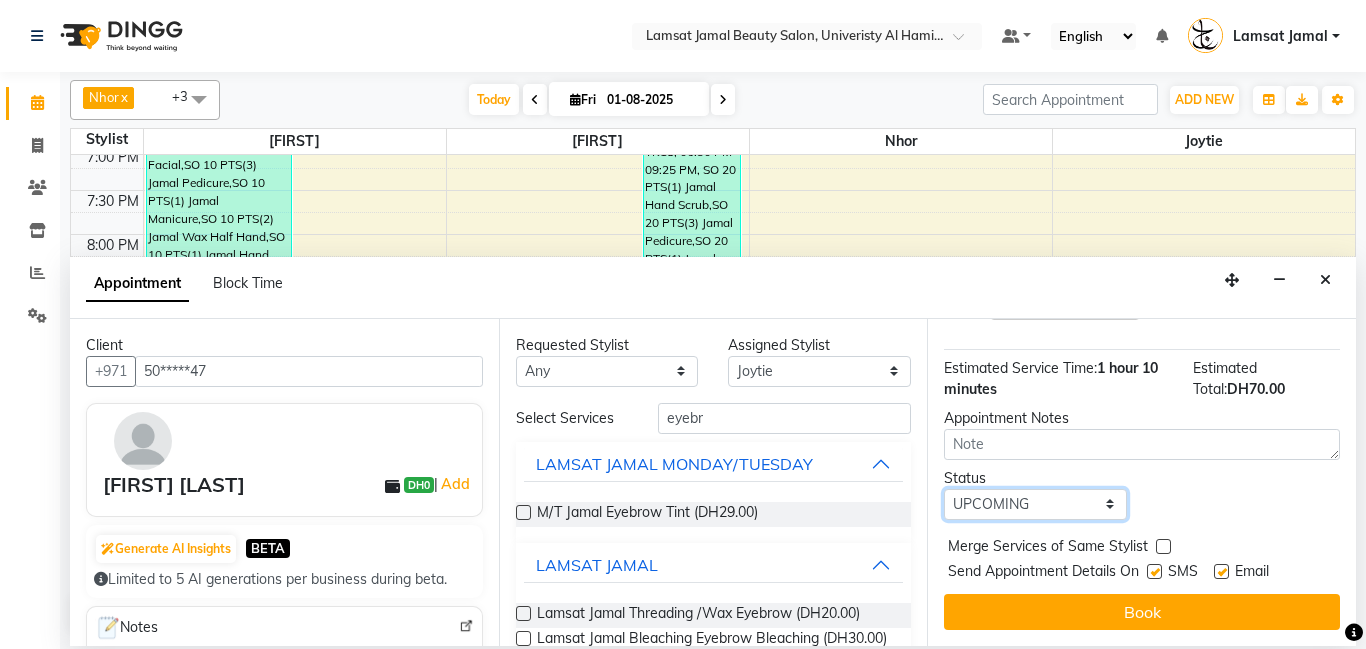 click on "Select TENTATIVE CONFIRM CHECK-IN UPCOMING" at bounding box center (1035, 504) 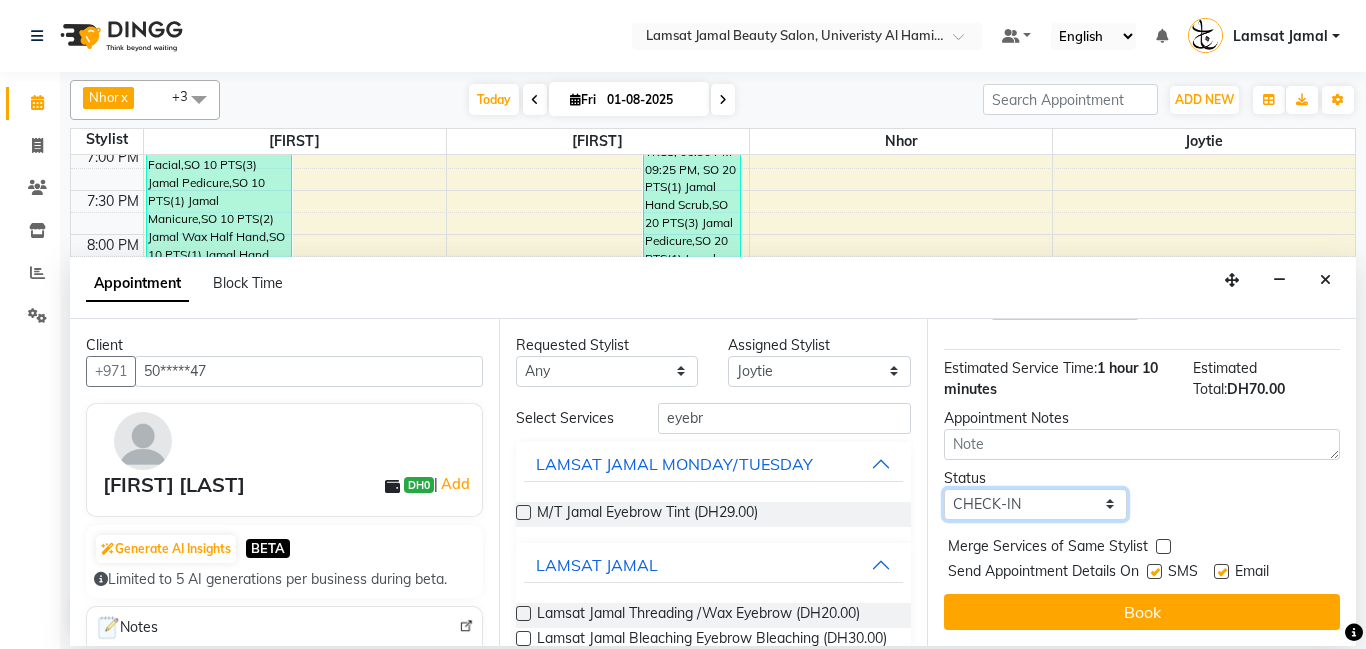 click on "Select TENTATIVE CONFIRM CHECK-IN UPCOMING" at bounding box center [1035, 504] 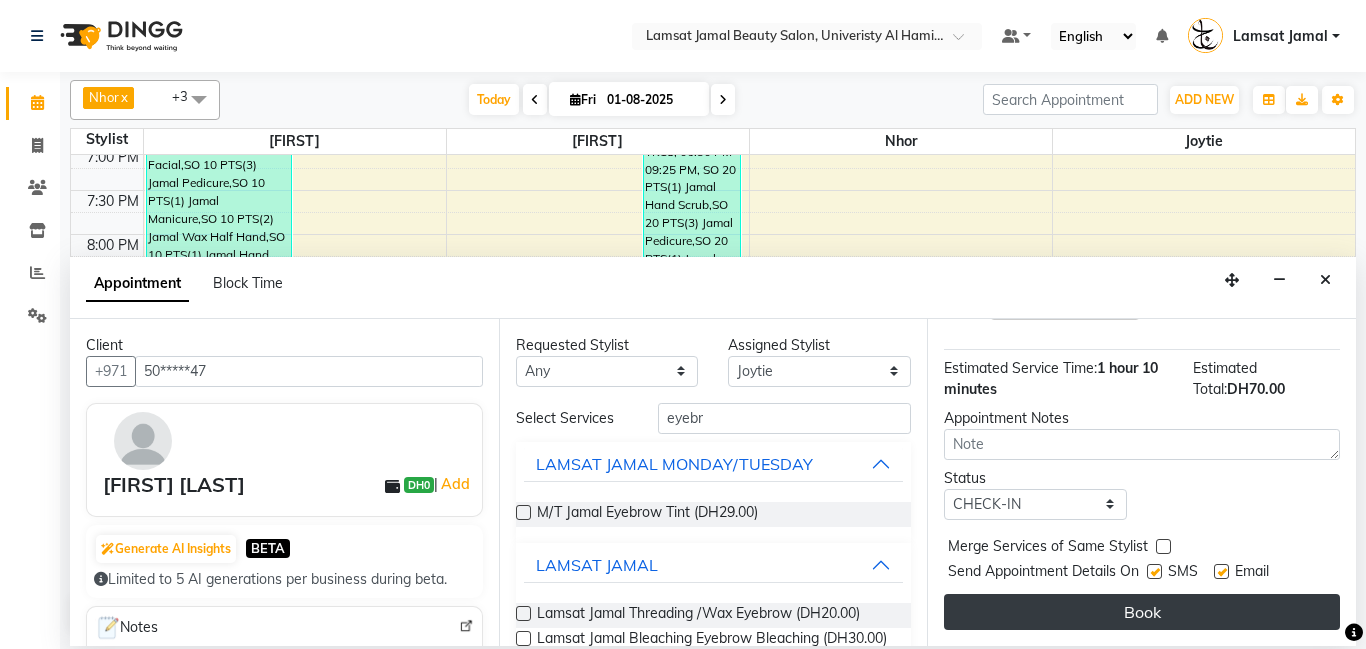 drag, startPoint x: 1162, startPoint y: 550, endPoint x: 1148, endPoint y: 607, distance: 58.694122 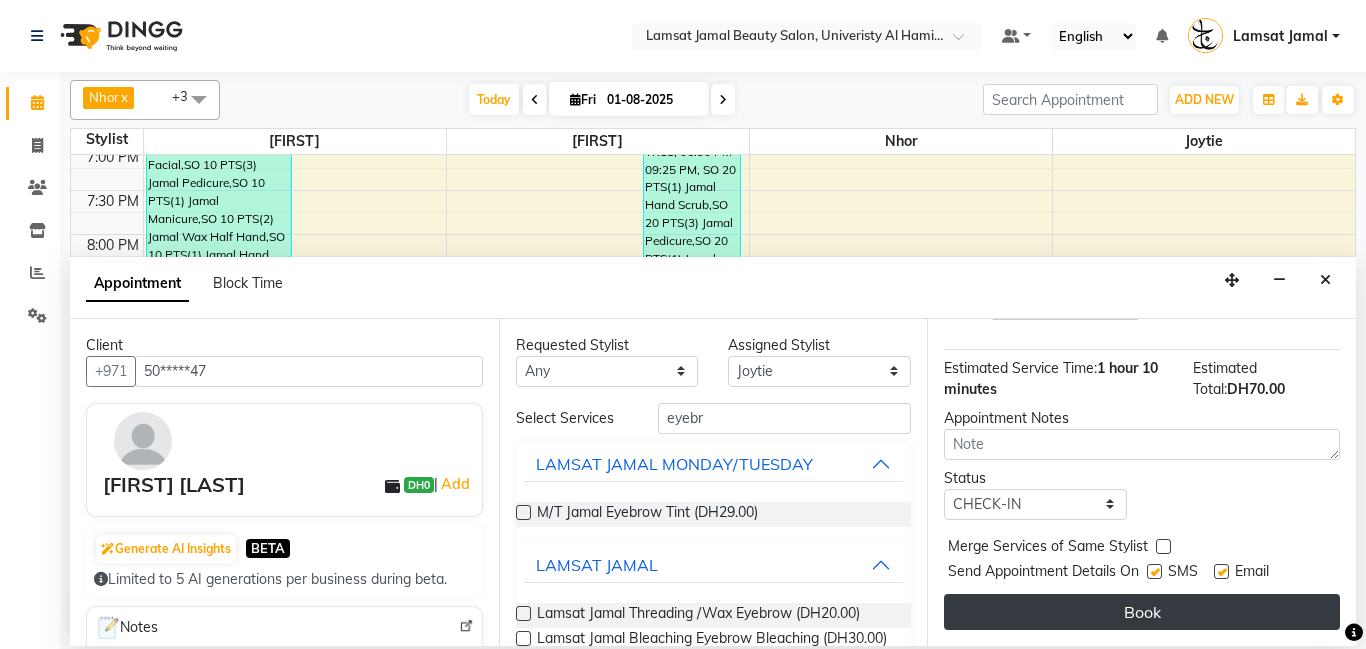 click on "Book" at bounding box center [1142, 612] 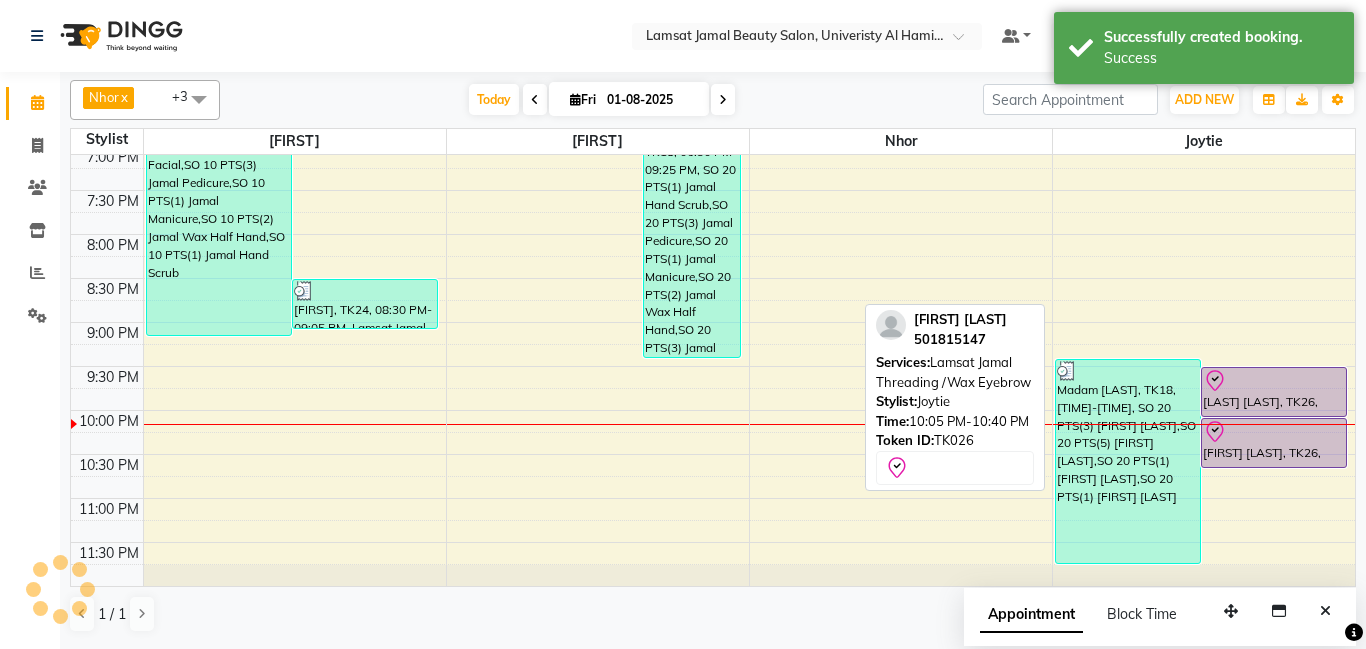 click at bounding box center (1274, 416) 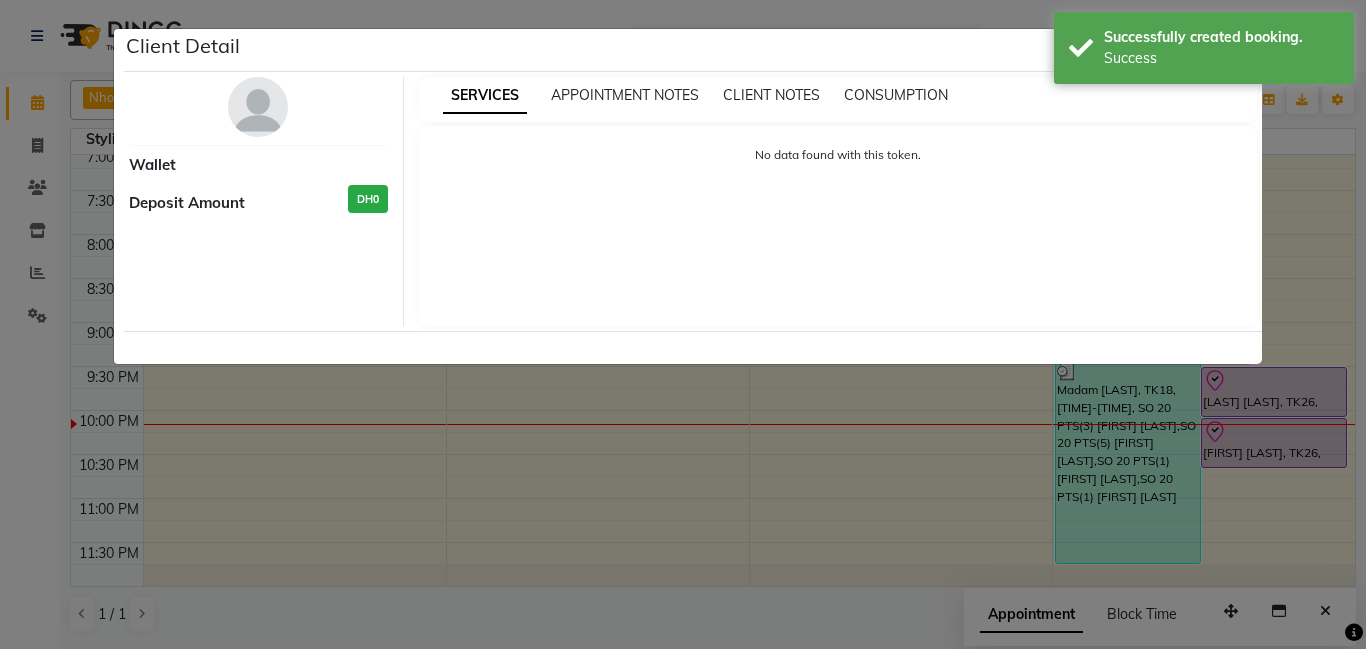 click on "Client Detail     Wallet Deposit Amount  DH0  SERVICES APPOINTMENT NOTES CLIENT NOTES CONSUMPTION No data found with this token." 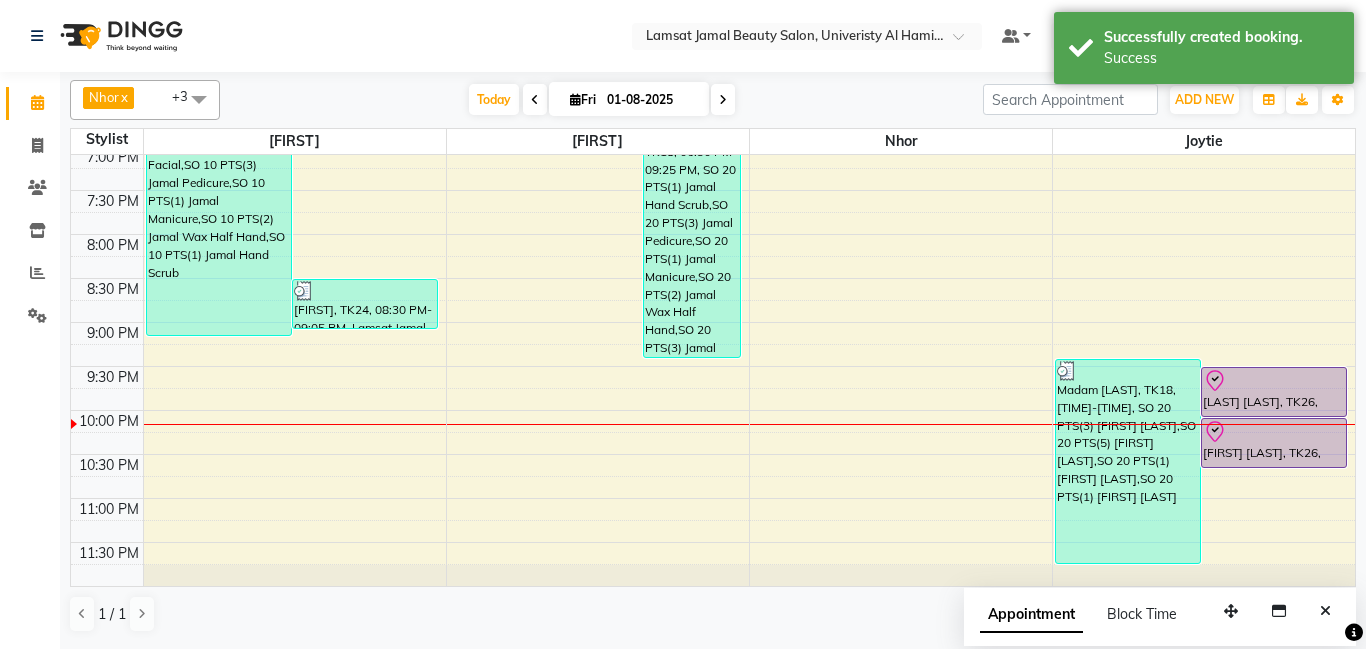 click on "Laila Morocco, TK26, 09:30 PM-10:05 PM, Lamsat Jamal Body Wax Full Face Threads" at bounding box center [1274, 392] 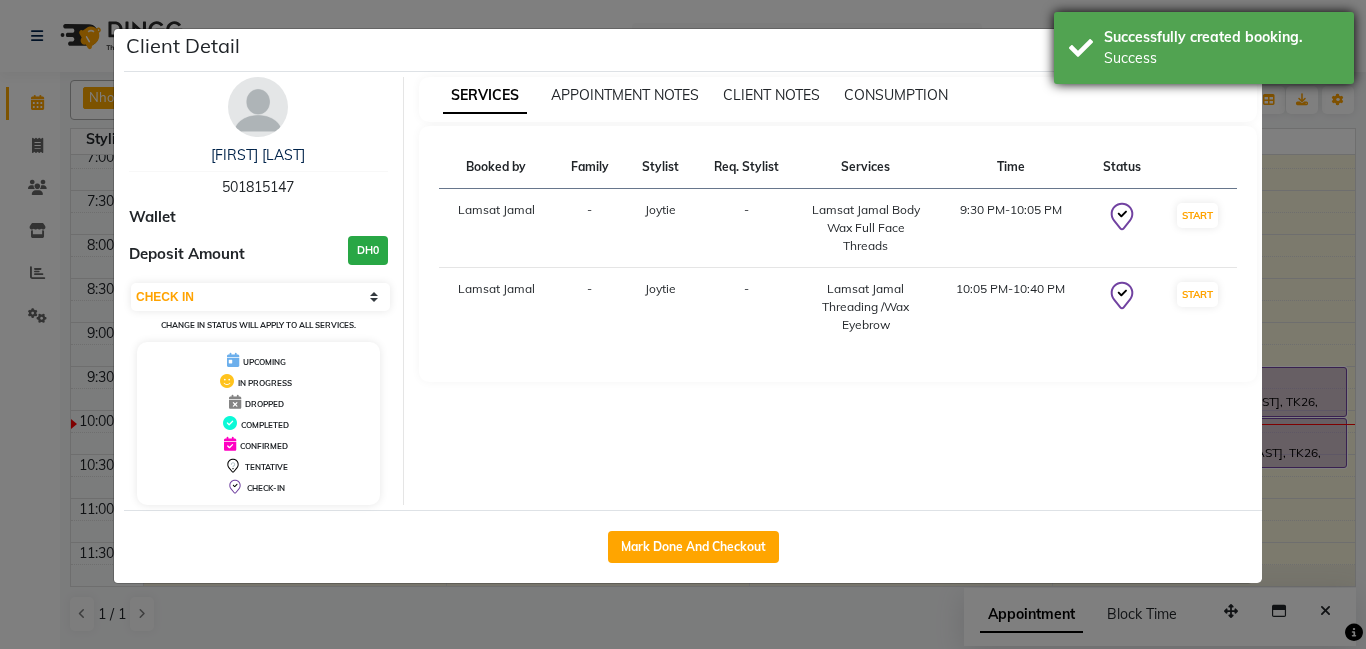 drag, startPoint x: 735, startPoint y: 542, endPoint x: 1169, endPoint y: 49, distance: 656.8143 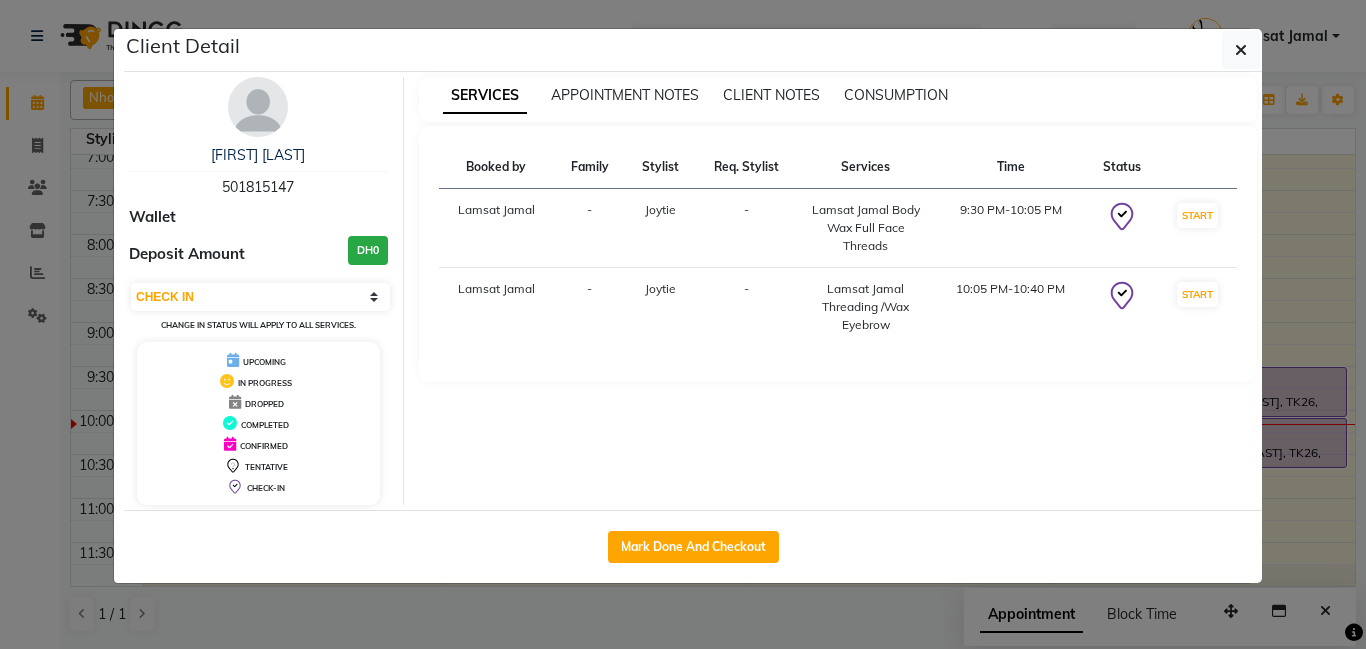 select on "service" 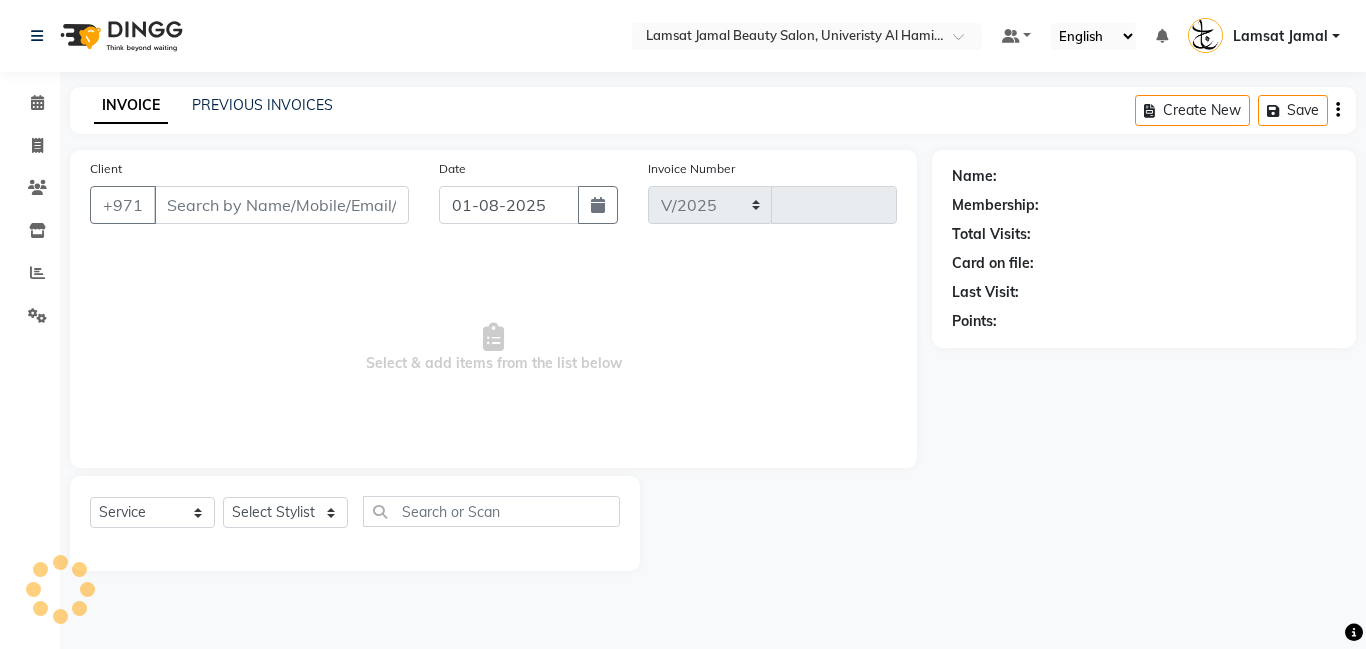 select on "8294" 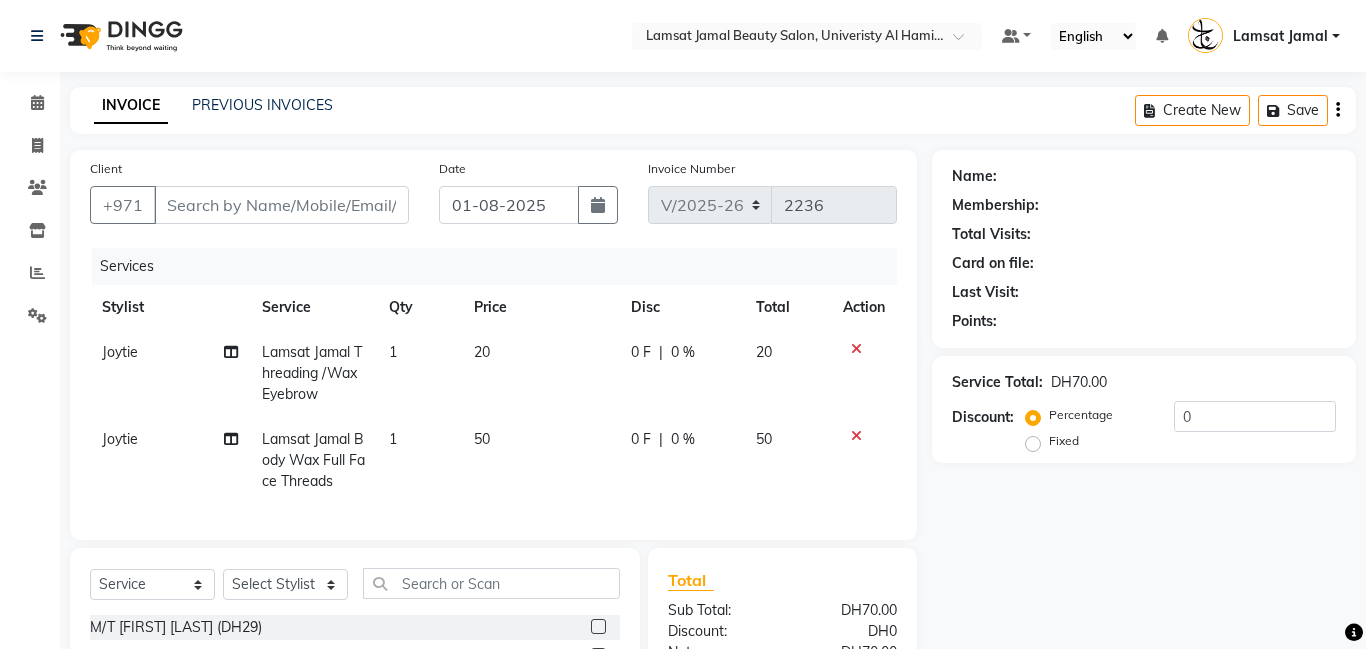 type on "50*****47" 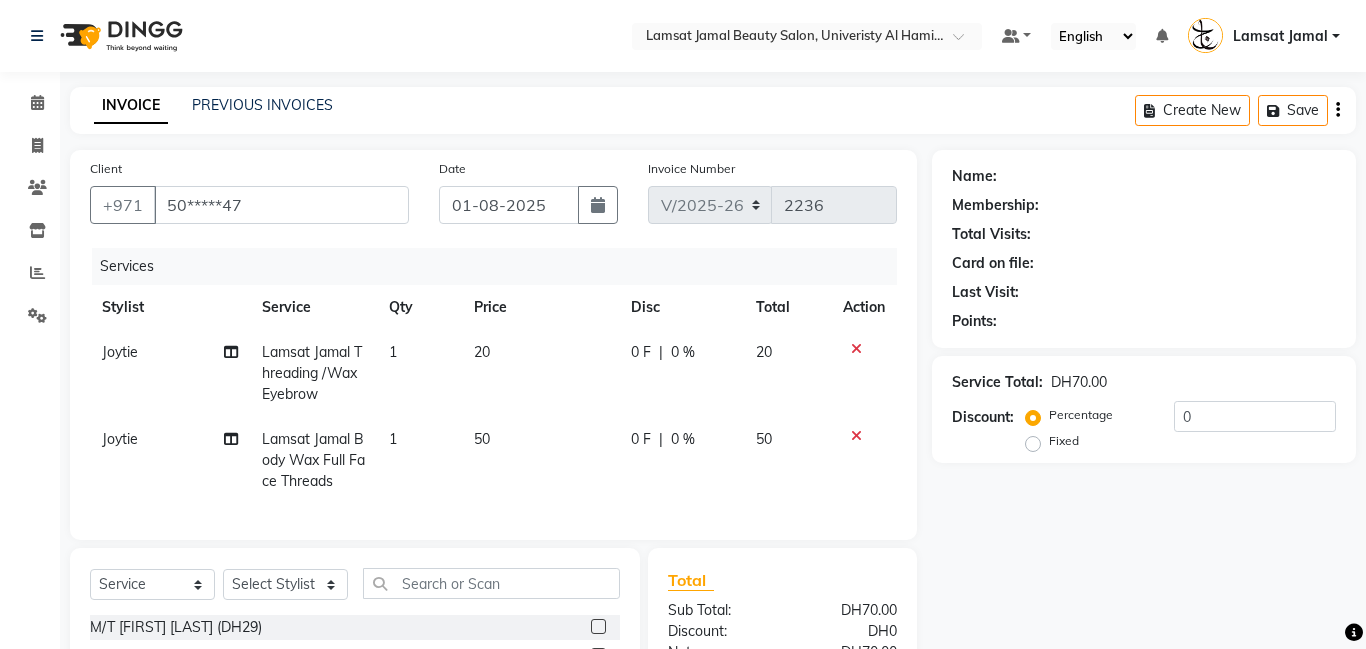 select on "79908" 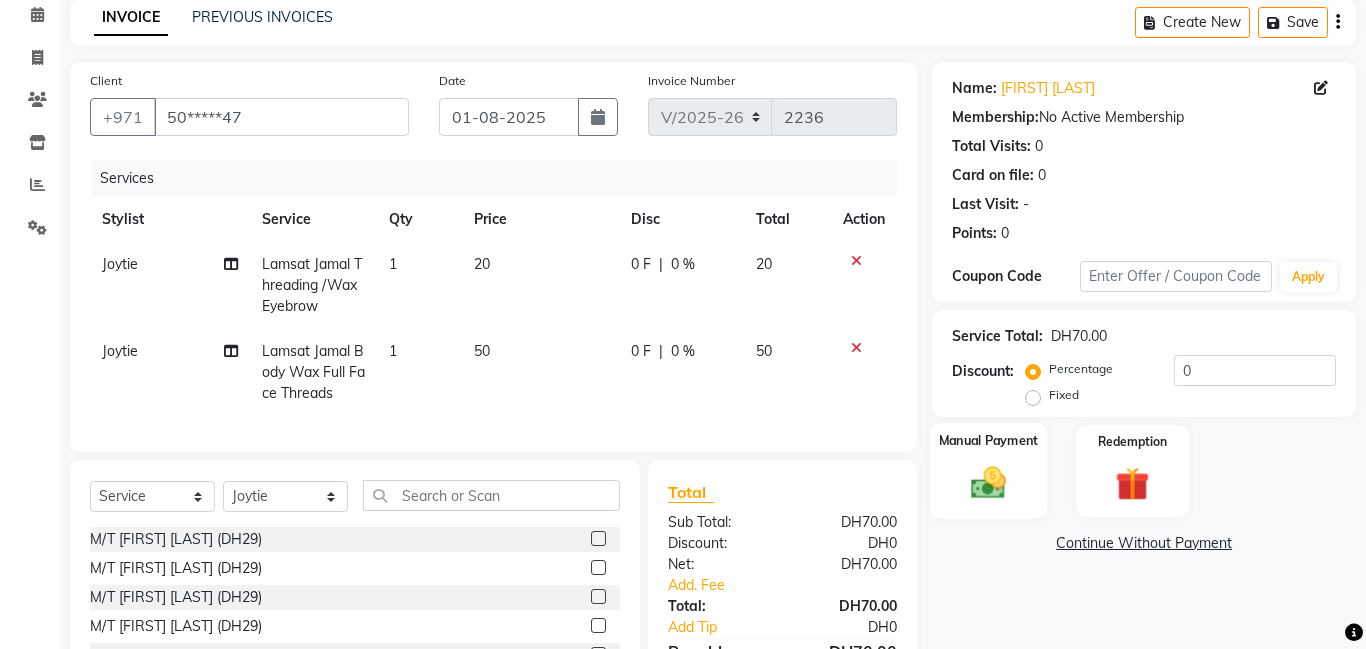 scroll, scrollTop: 224, scrollLeft: 0, axis: vertical 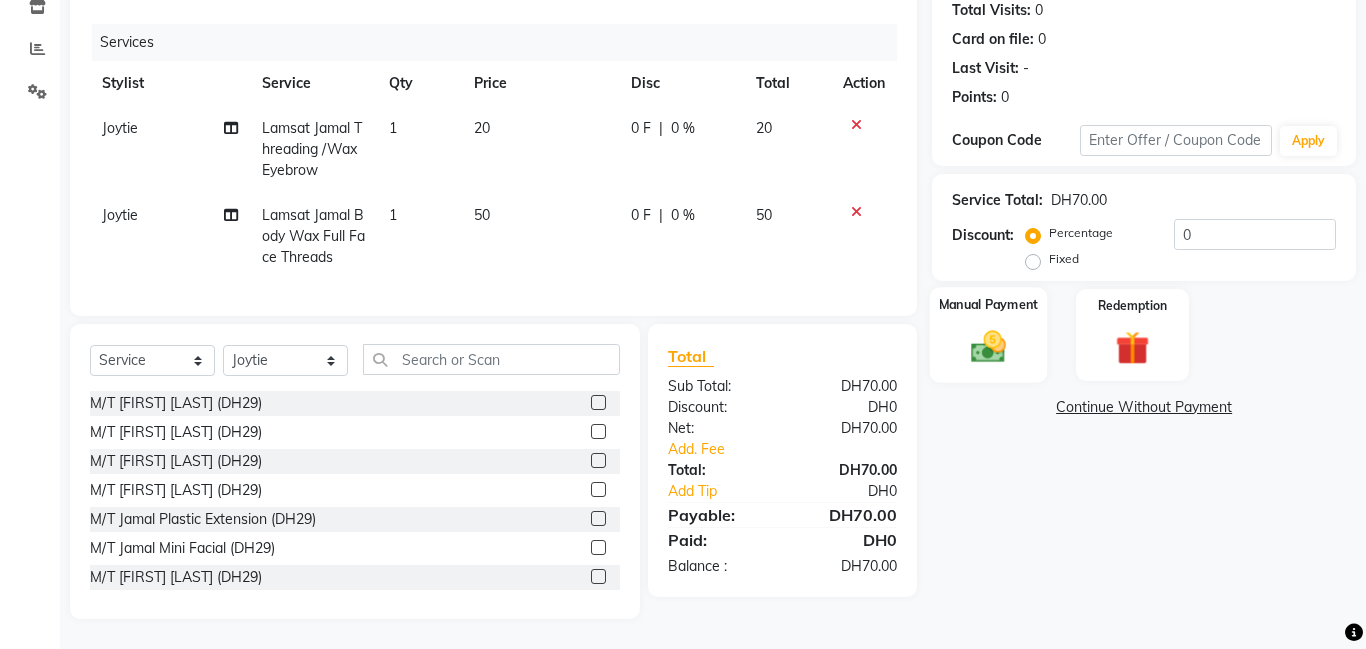 click on "Manual Payment" 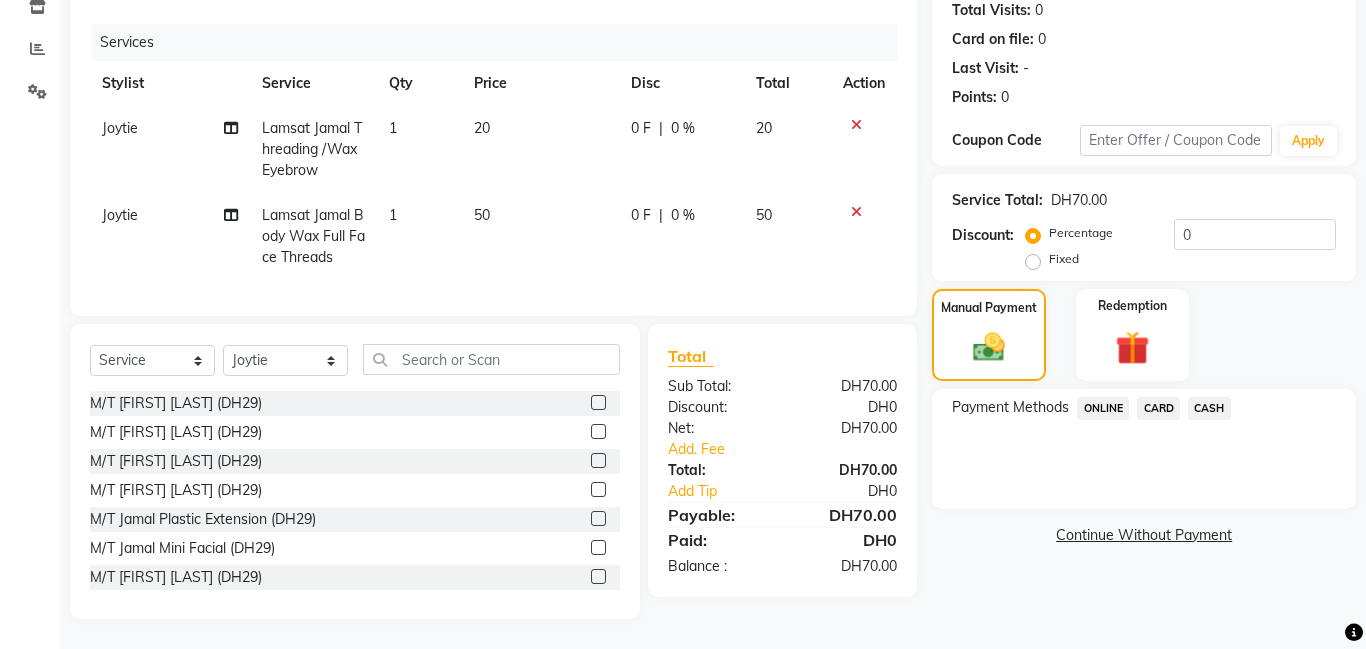 click on "CASH" 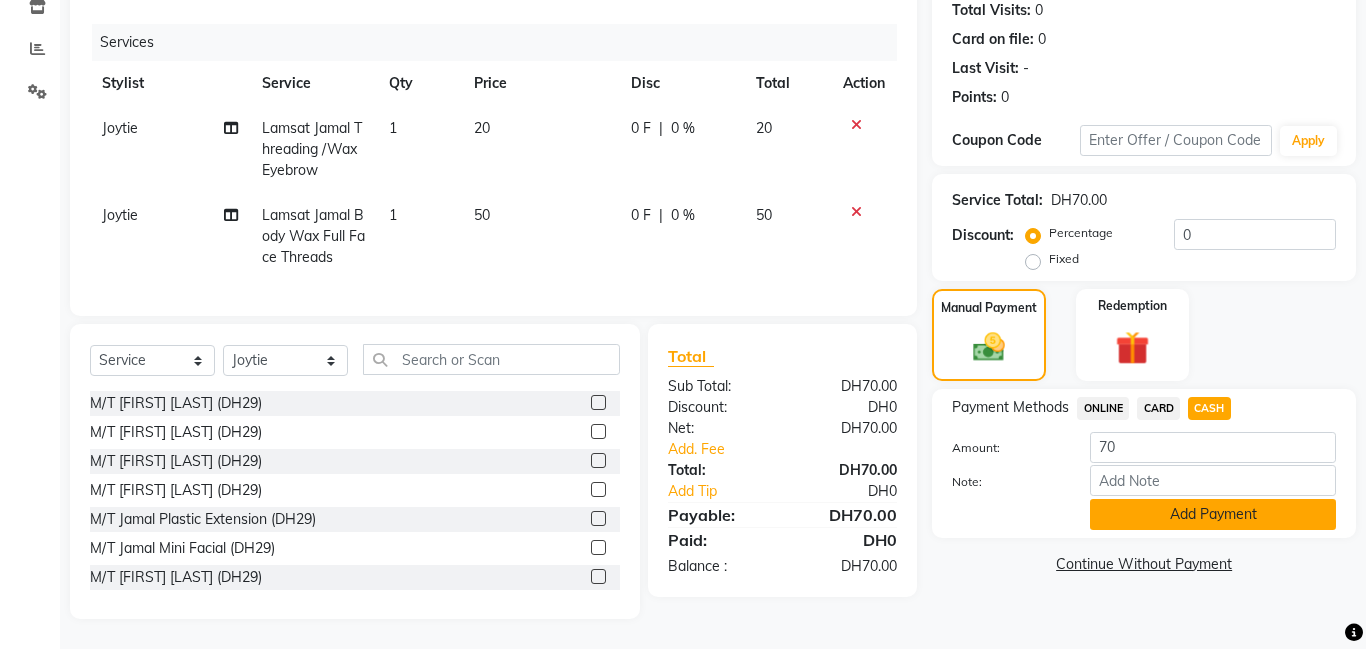 click on "Add Payment" 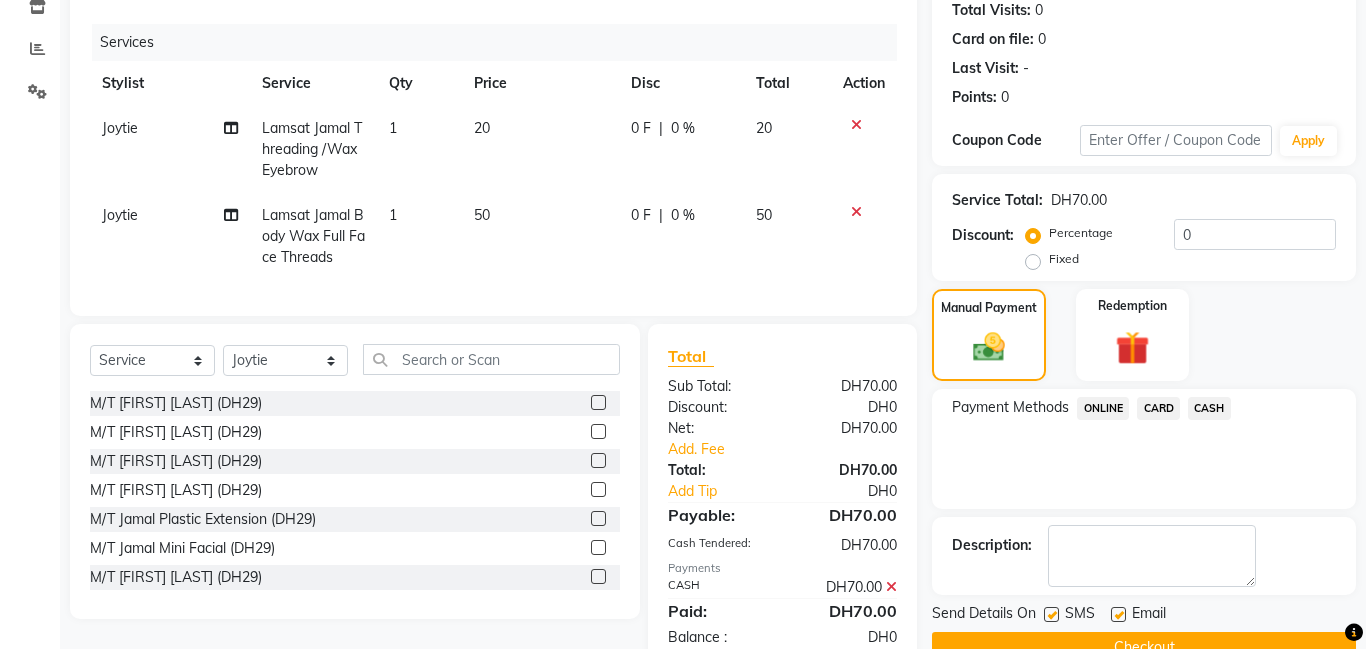 scroll, scrollTop: 273, scrollLeft: 0, axis: vertical 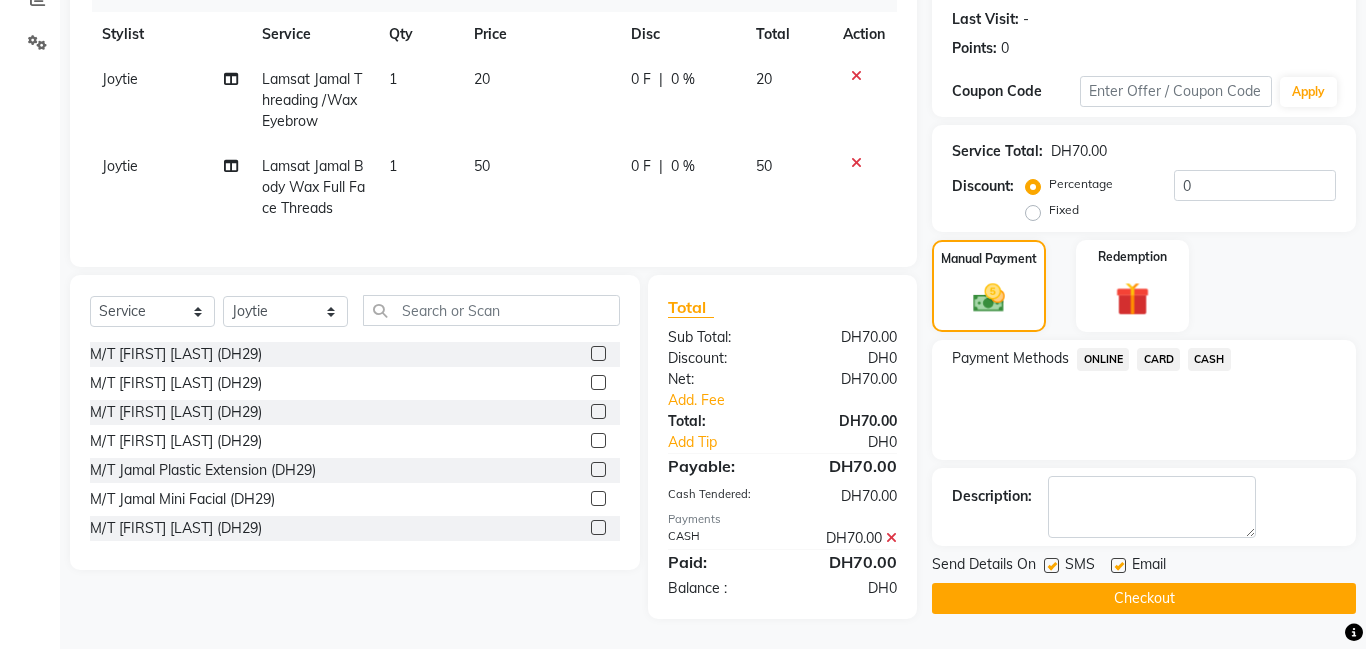 click on "Checkout" 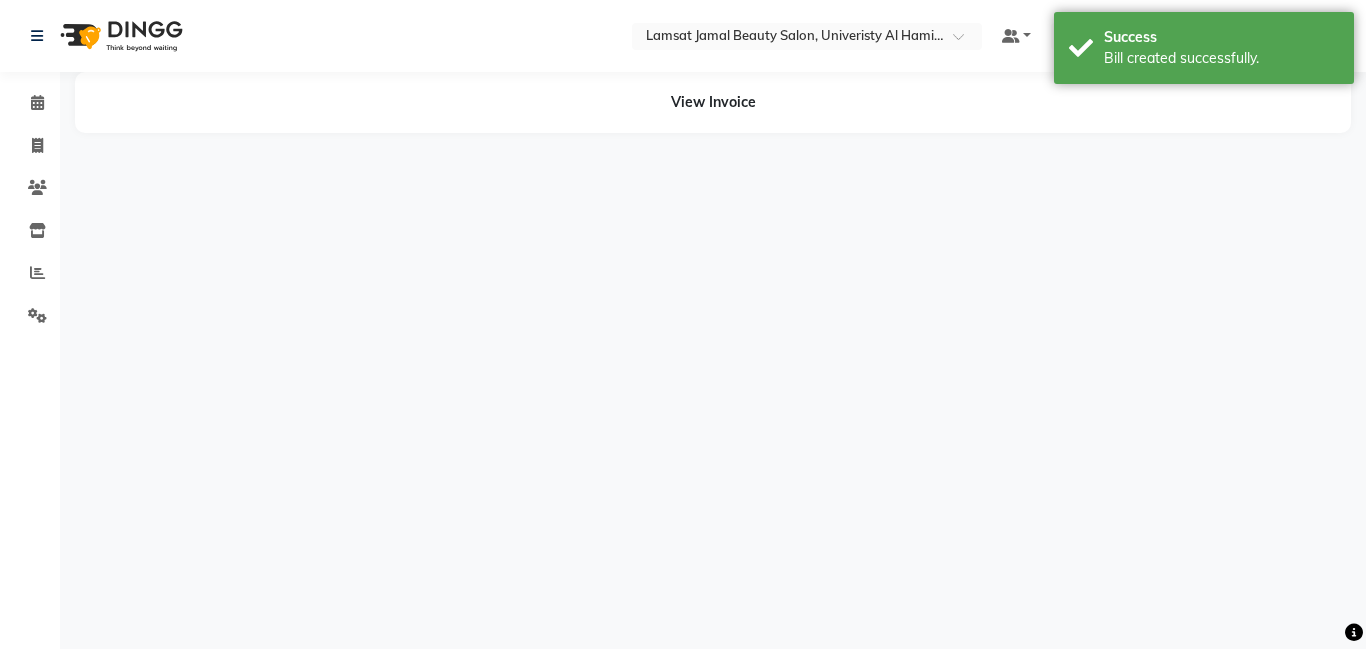 scroll, scrollTop: 0, scrollLeft: 0, axis: both 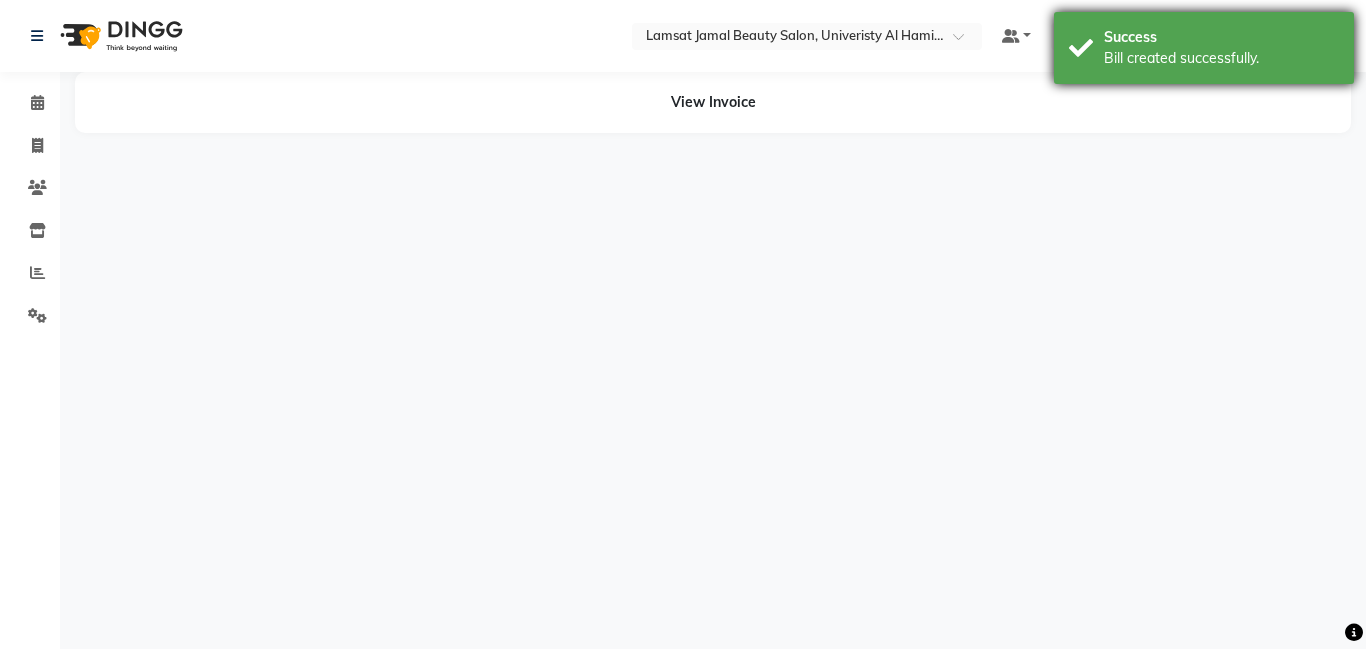 click on "Success" at bounding box center (1221, 37) 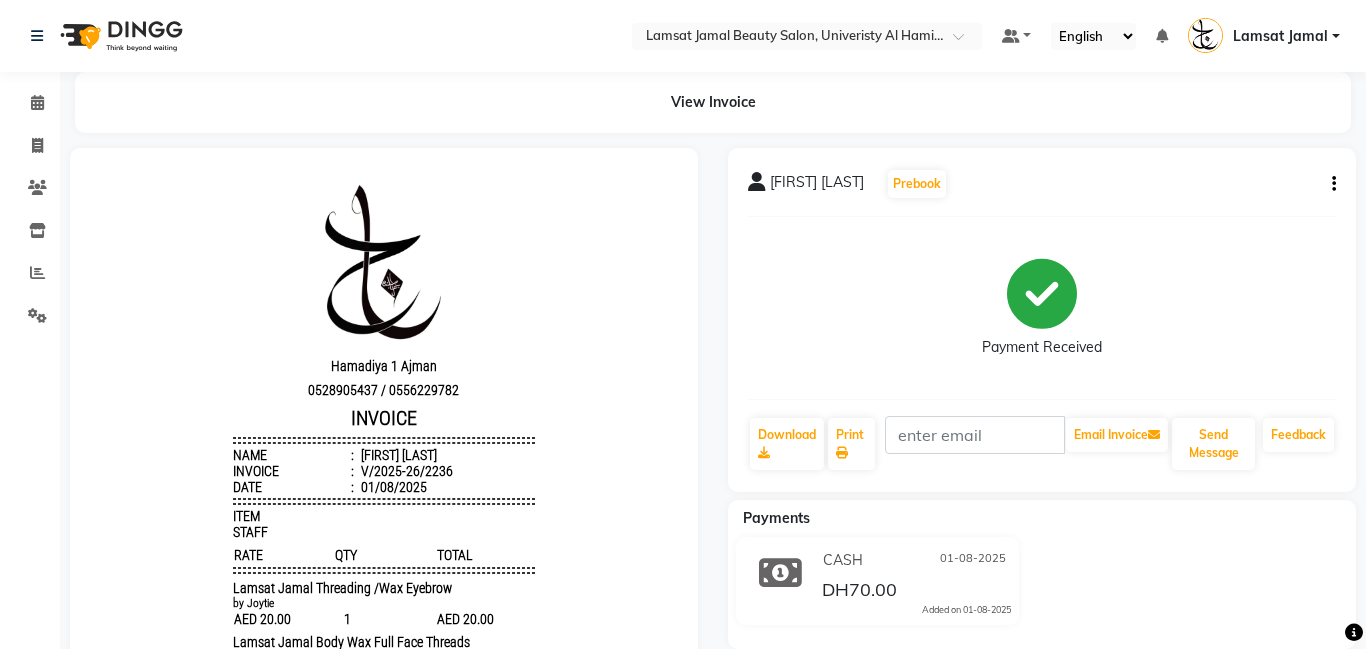 scroll, scrollTop: 0, scrollLeft: 0, axis: both 